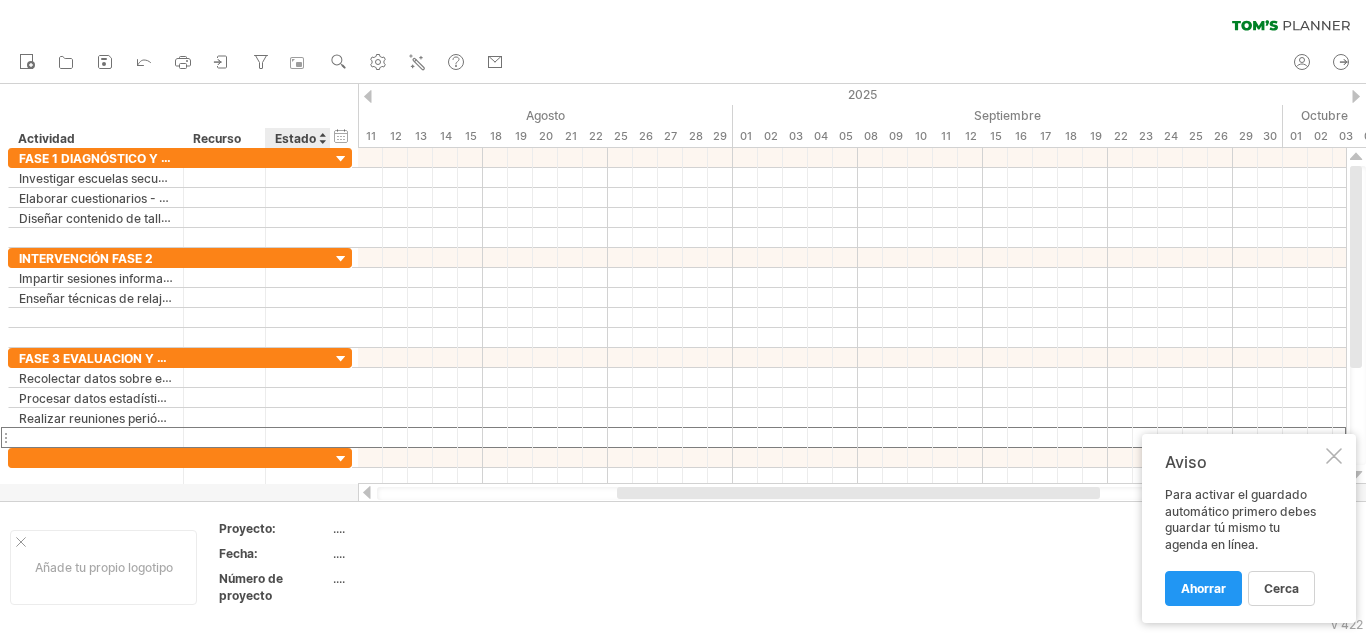 scroll, scrollTop: 0, scrollLeft: 0, axis: both 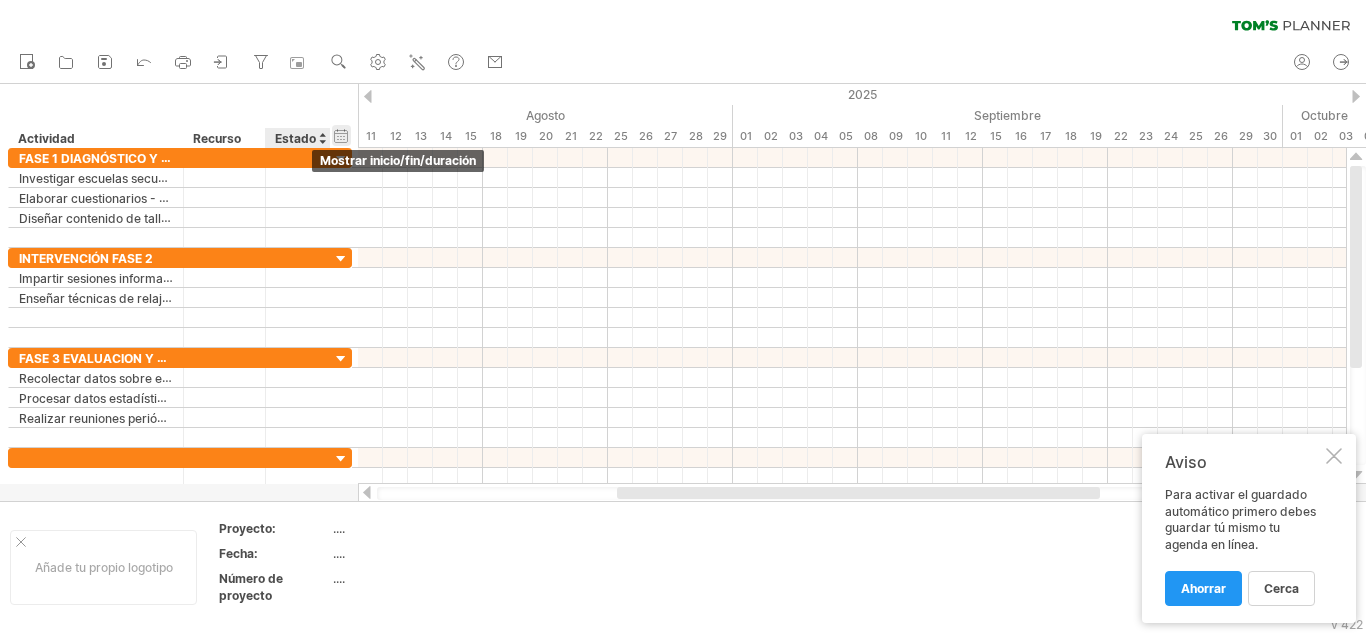 click on "ocultar inicio/fin/duración mostrar inicio/fin/duración" at bounding box center [341, 135] 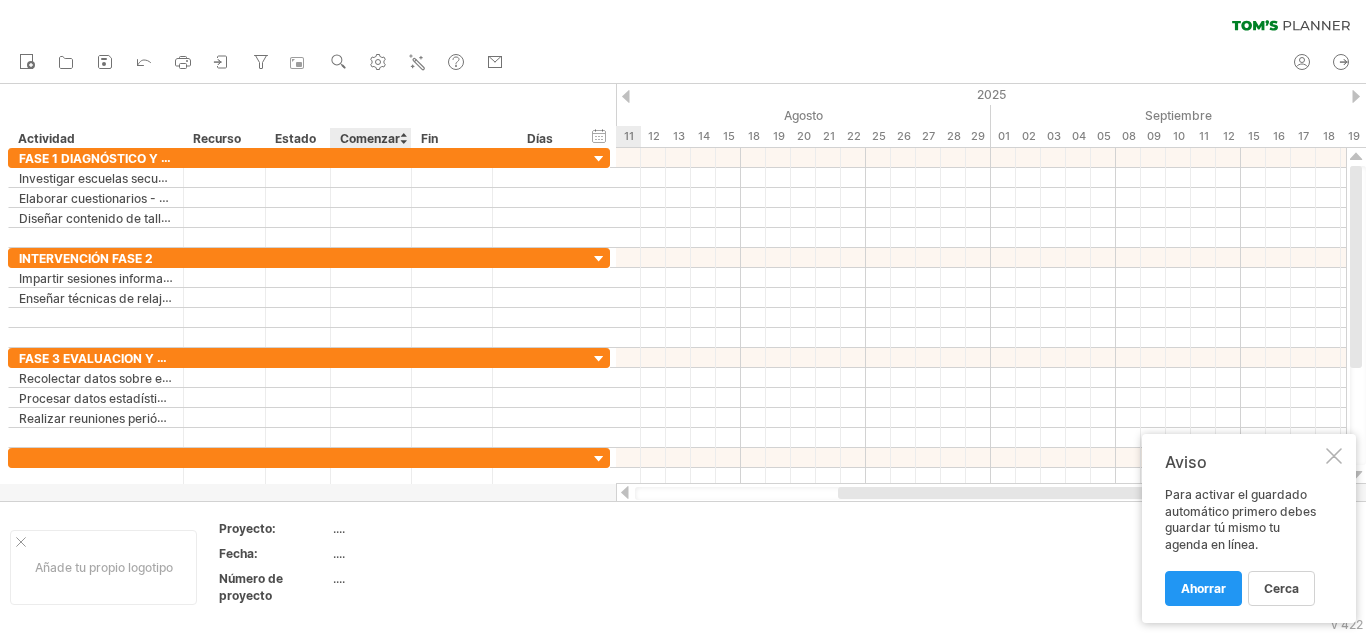 click on "Comenzar" at bounding box center (370, 138) 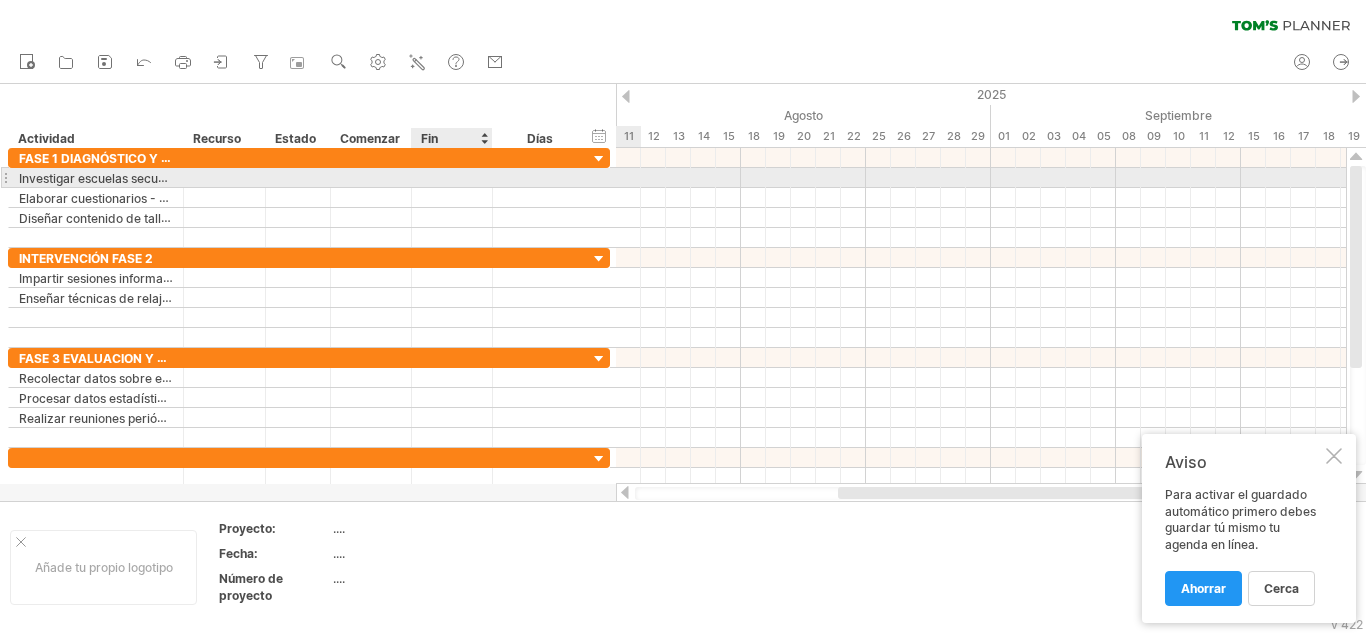 click at bounding box center (452, 177) 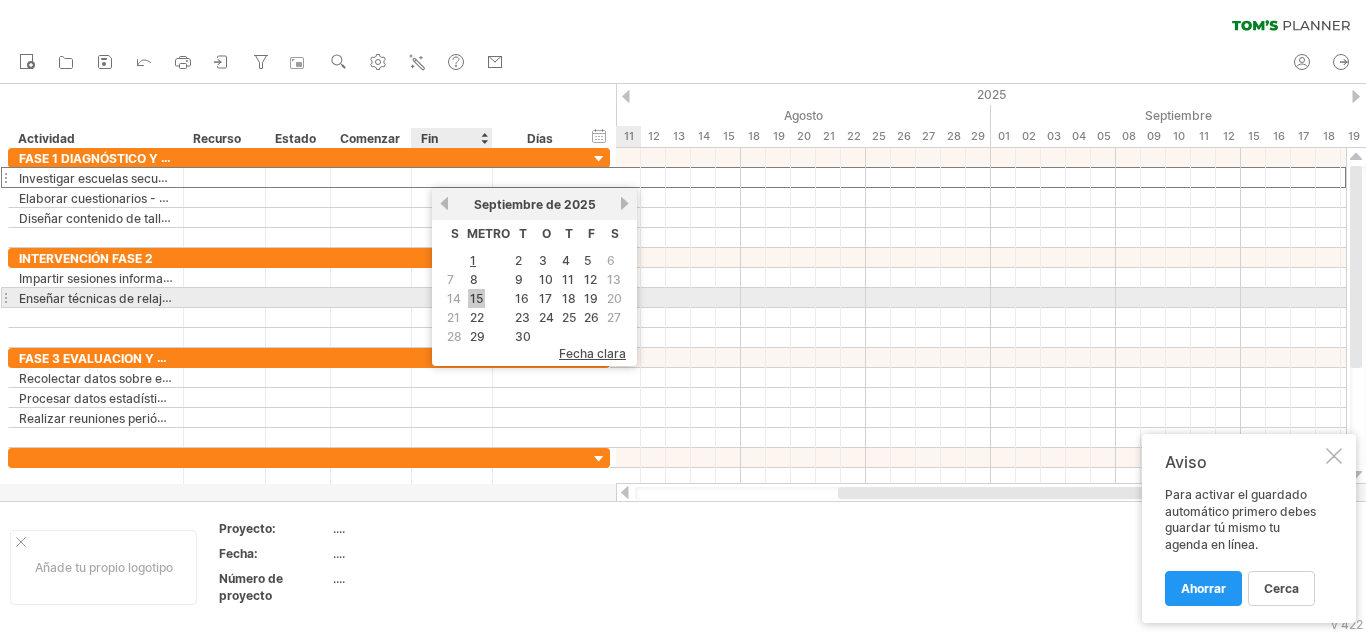 click on "15" at bounding box center [476, 298] 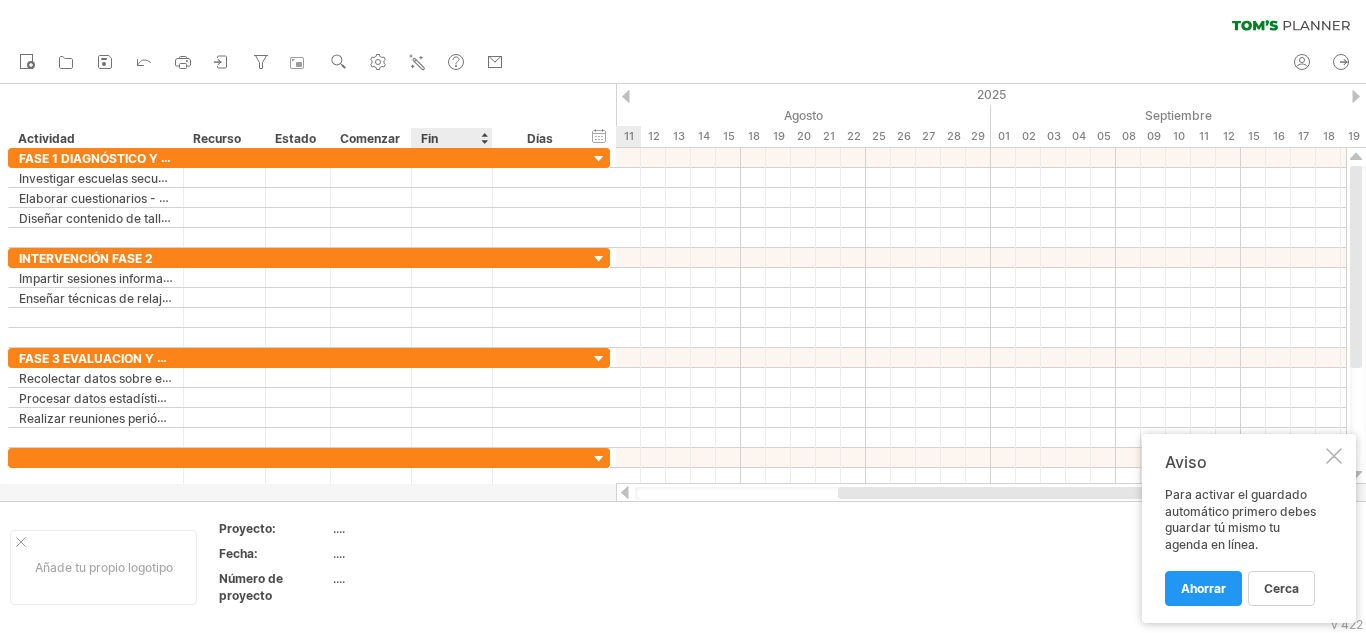 click on "Fin" at bounding box center (451, 138) 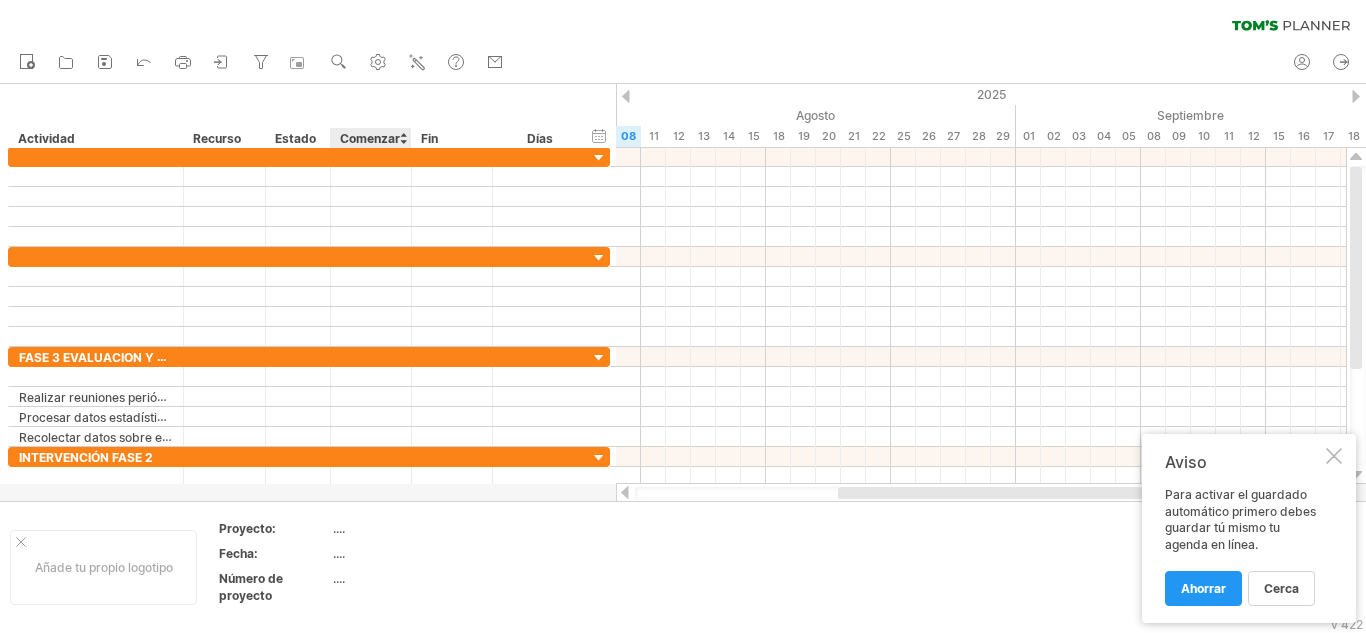click at bounding box center [403, 138] 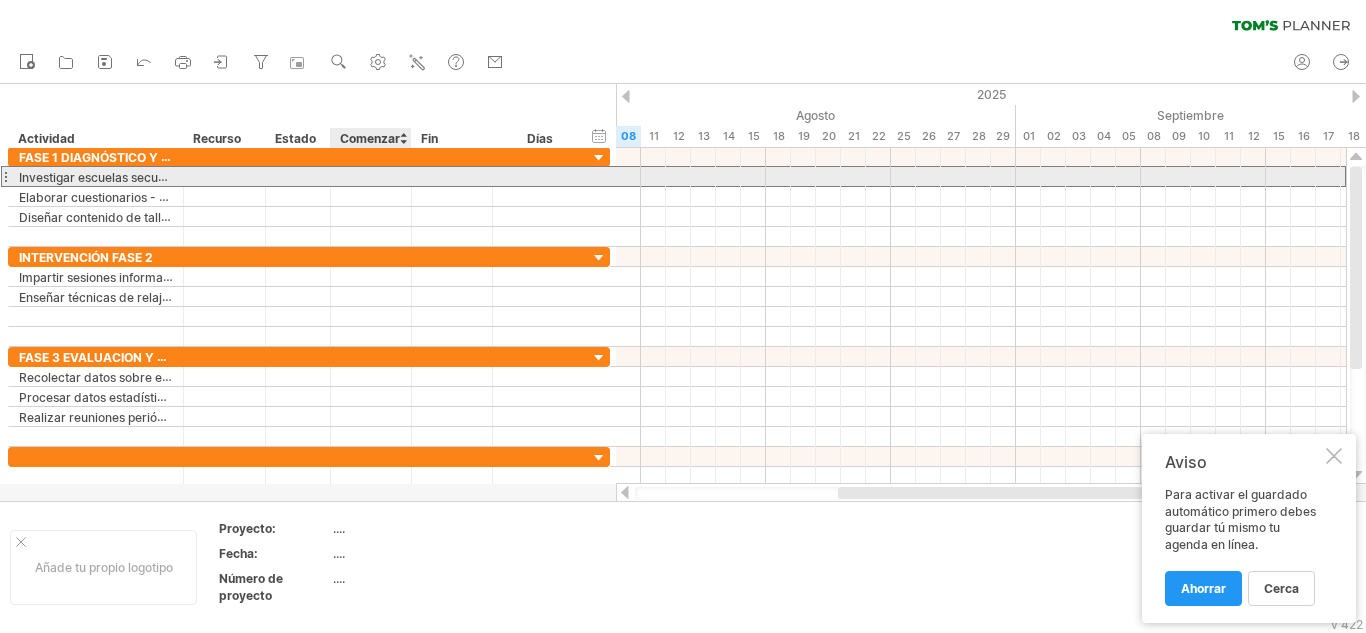 click at bounding box center (371, 176) 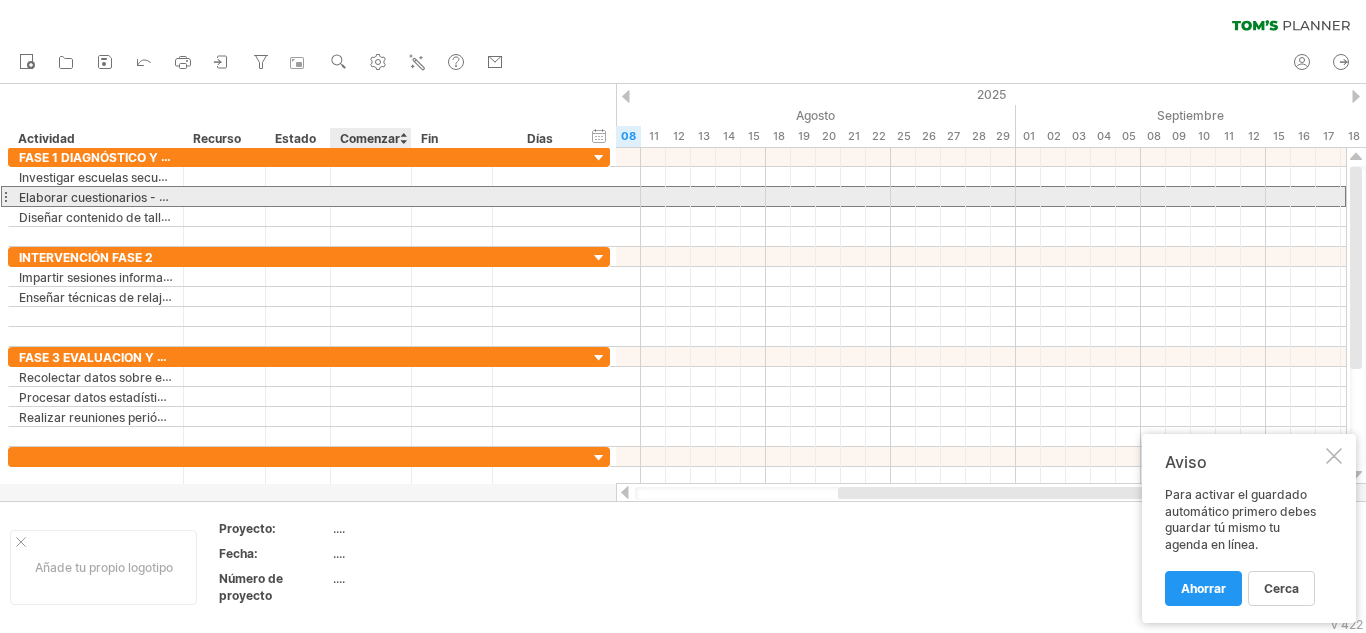 click at bounding box center (371, 196) 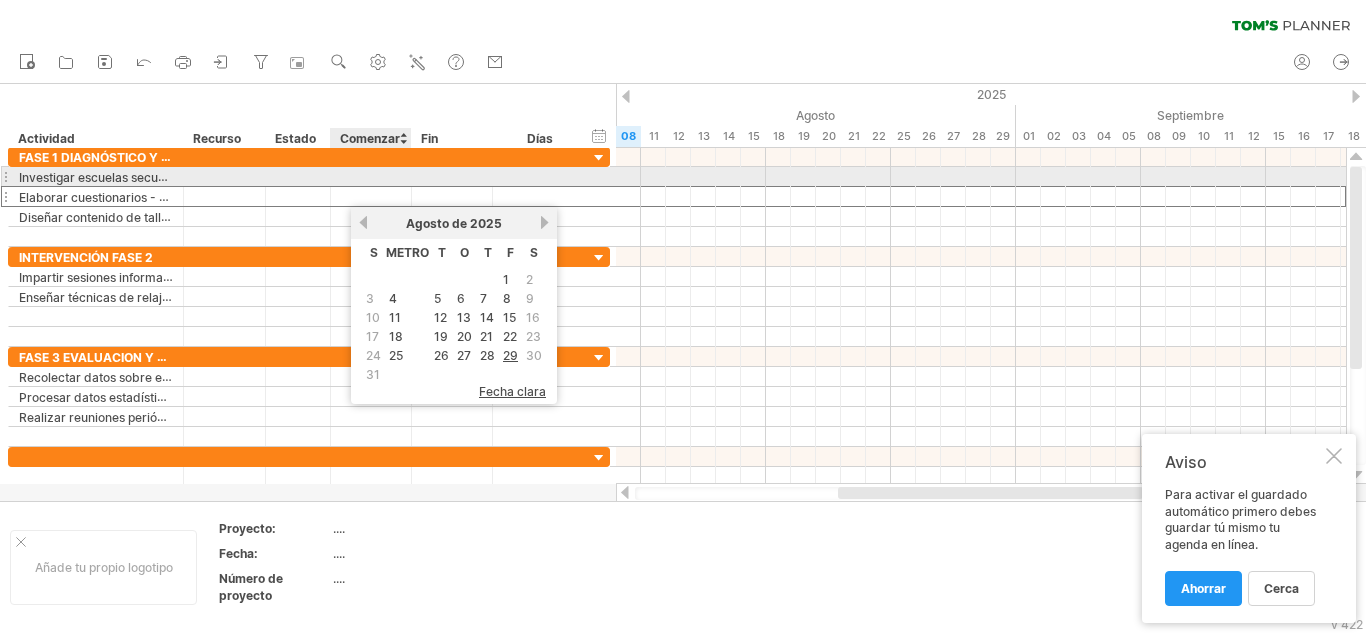click at bounding box center [371, 176] 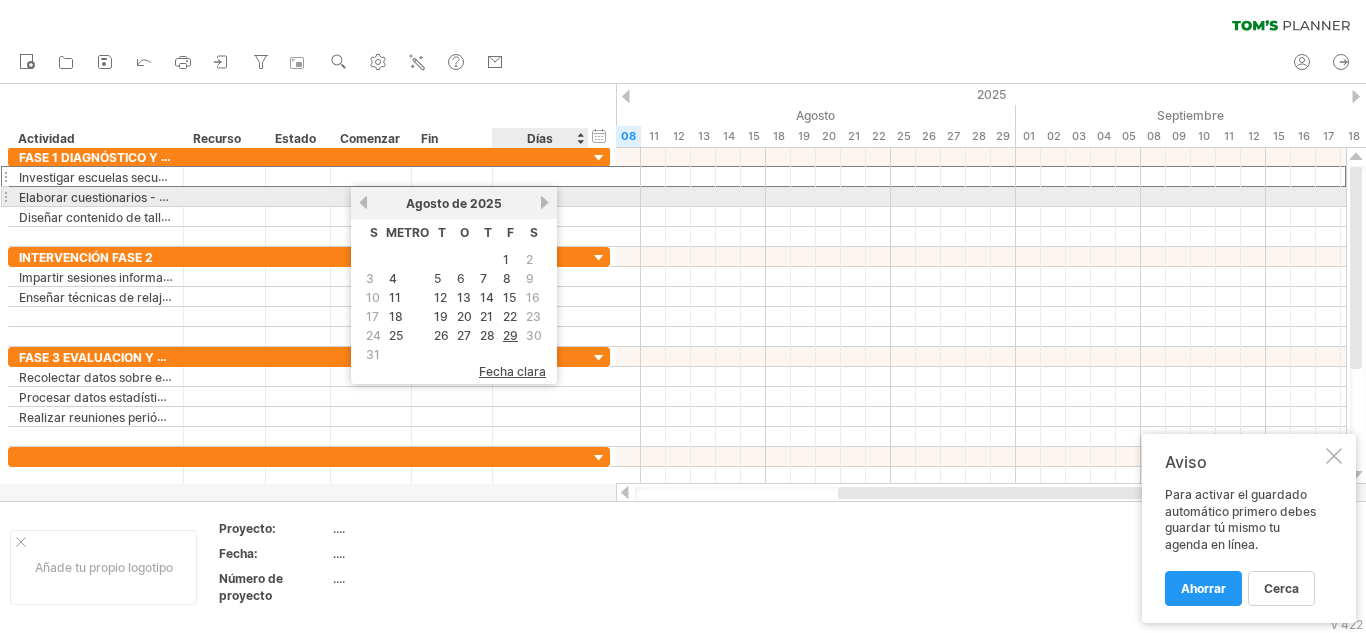 click on "próximo" at bounding box center [544, 202] 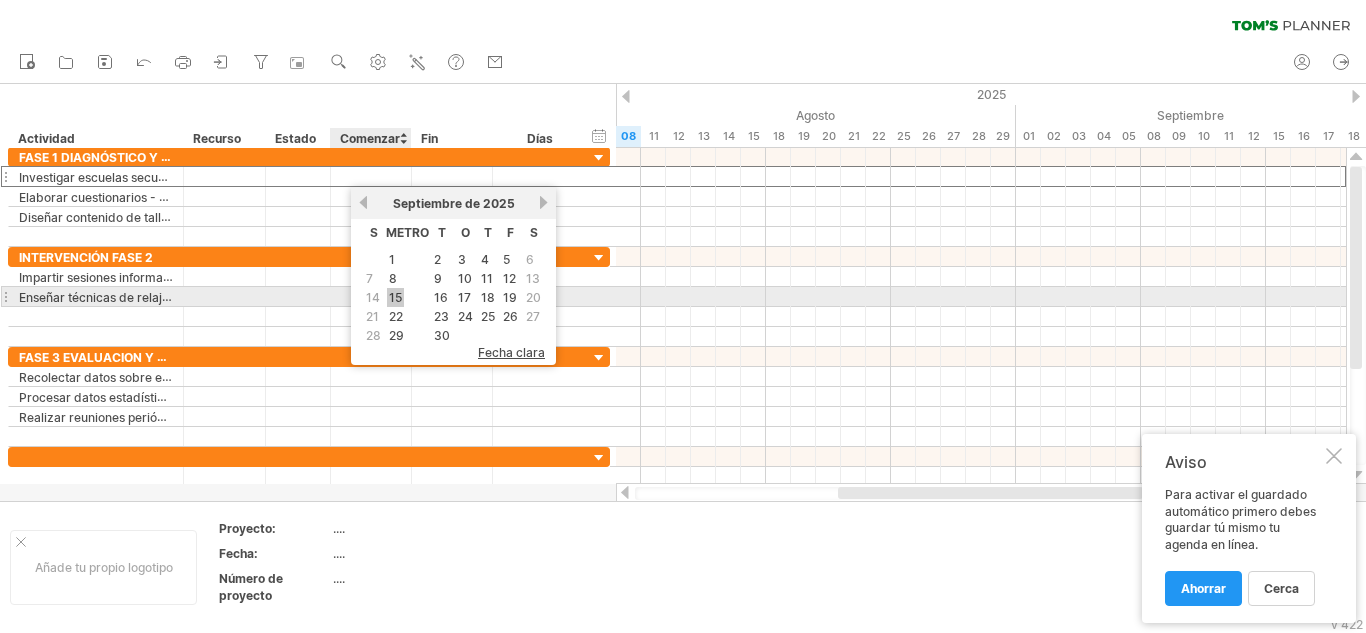 click on "15" at bounding box center [395, 297] 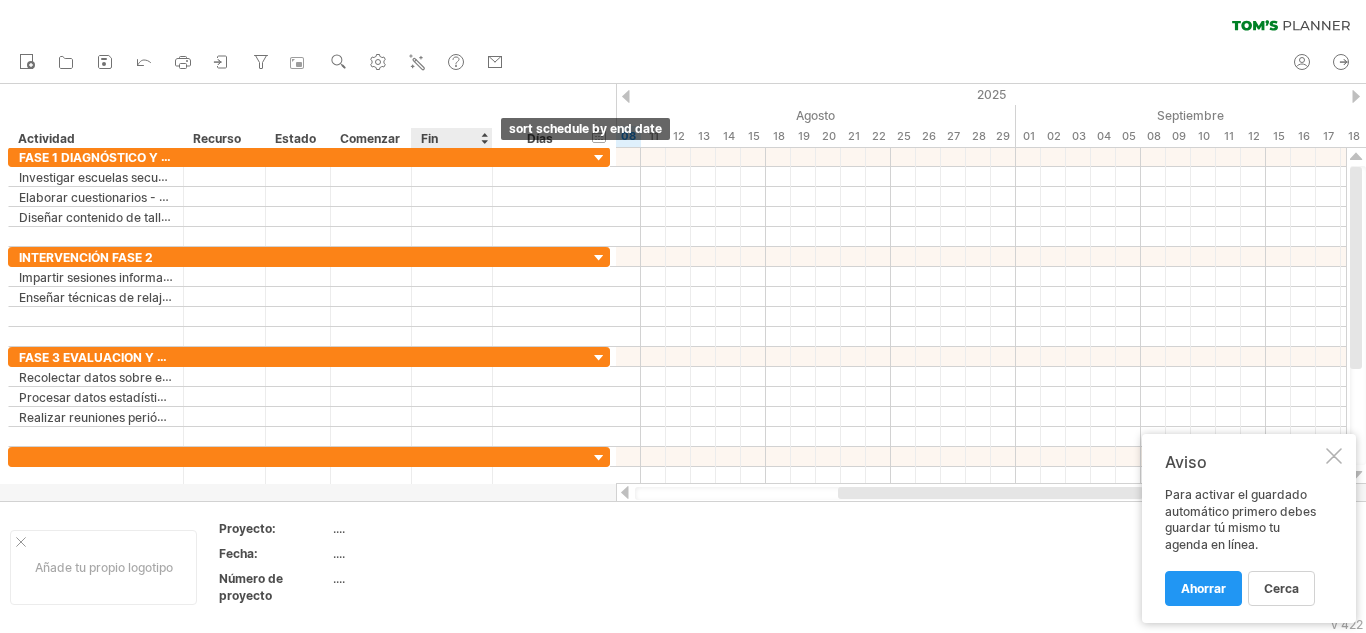 click at bounding box center [484, 138] 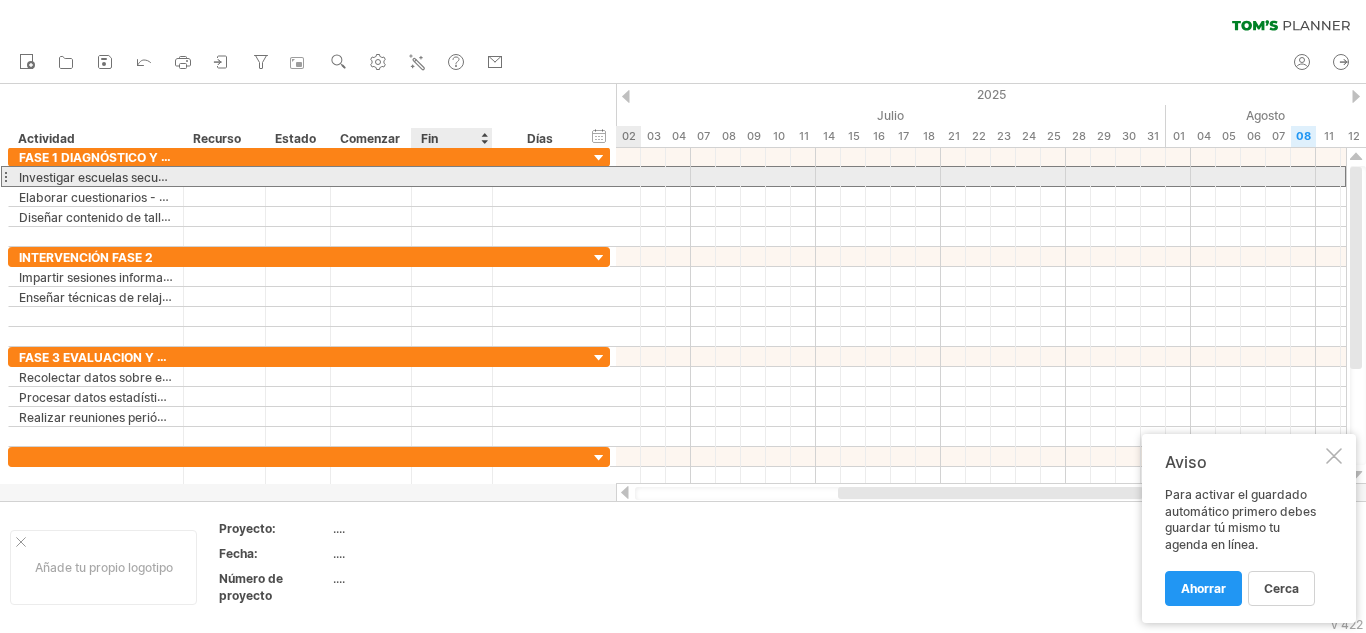 click at bounding box center [452, 176] 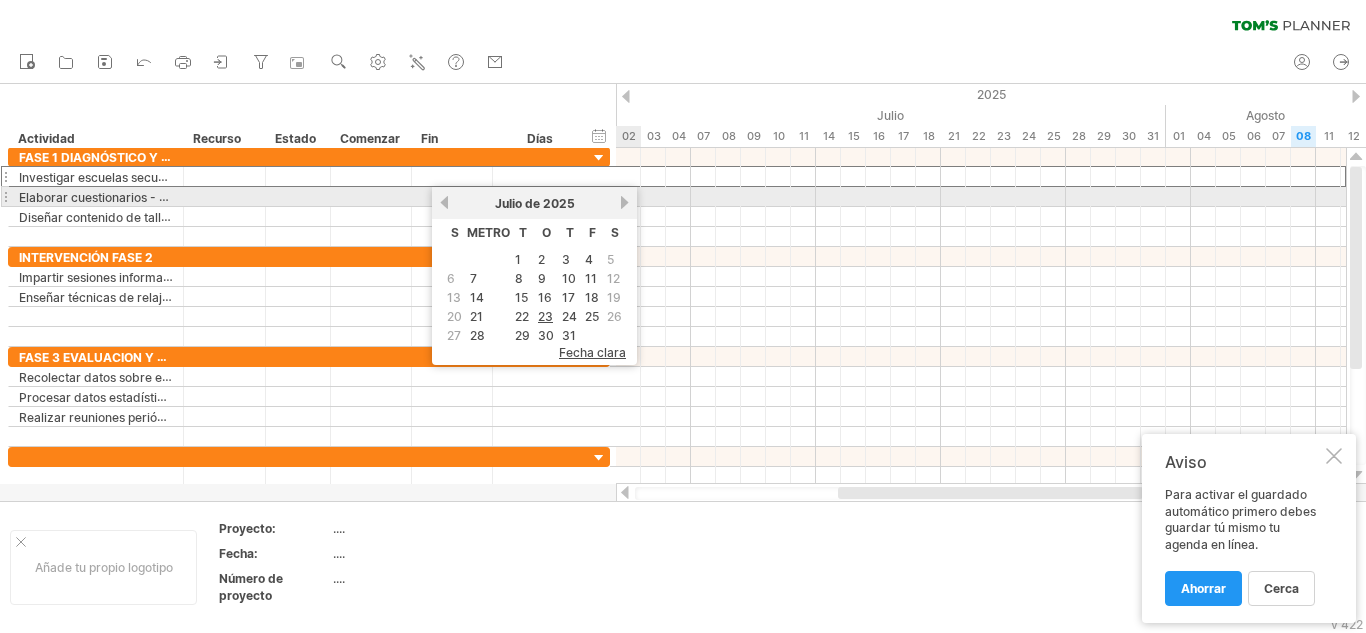 click on "próximo" at bounding box center (624, 202) 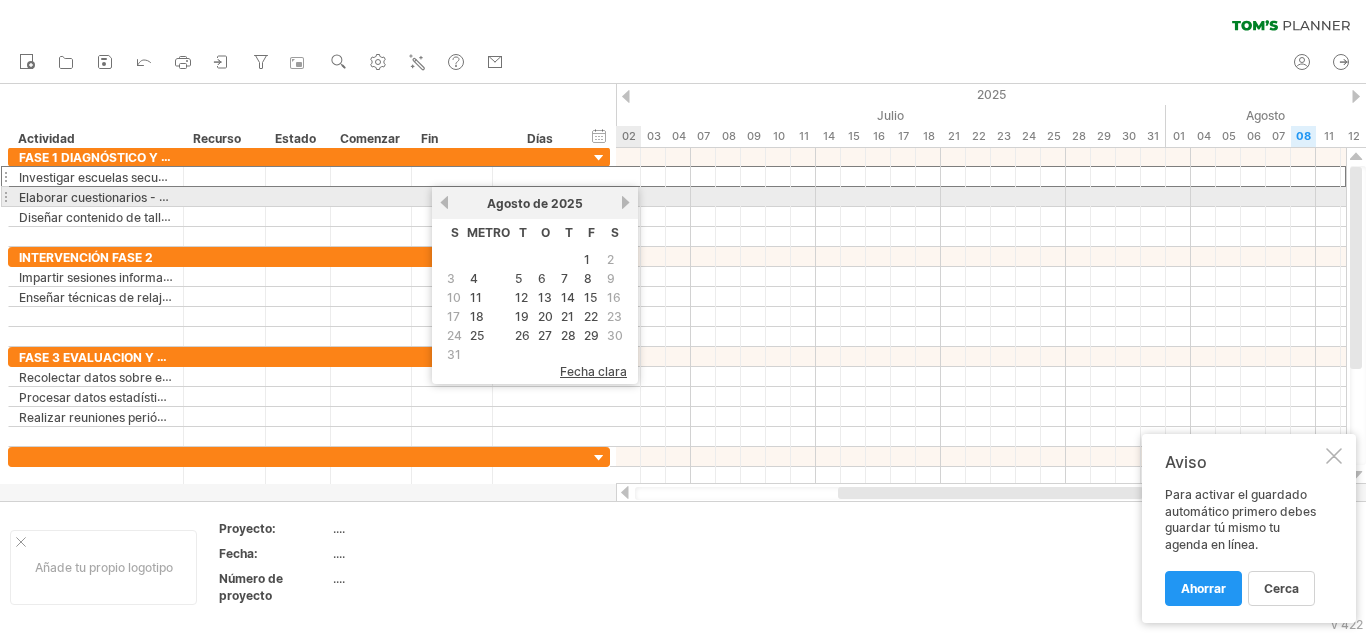 click on "próximo" at bounding box center [625, 202] 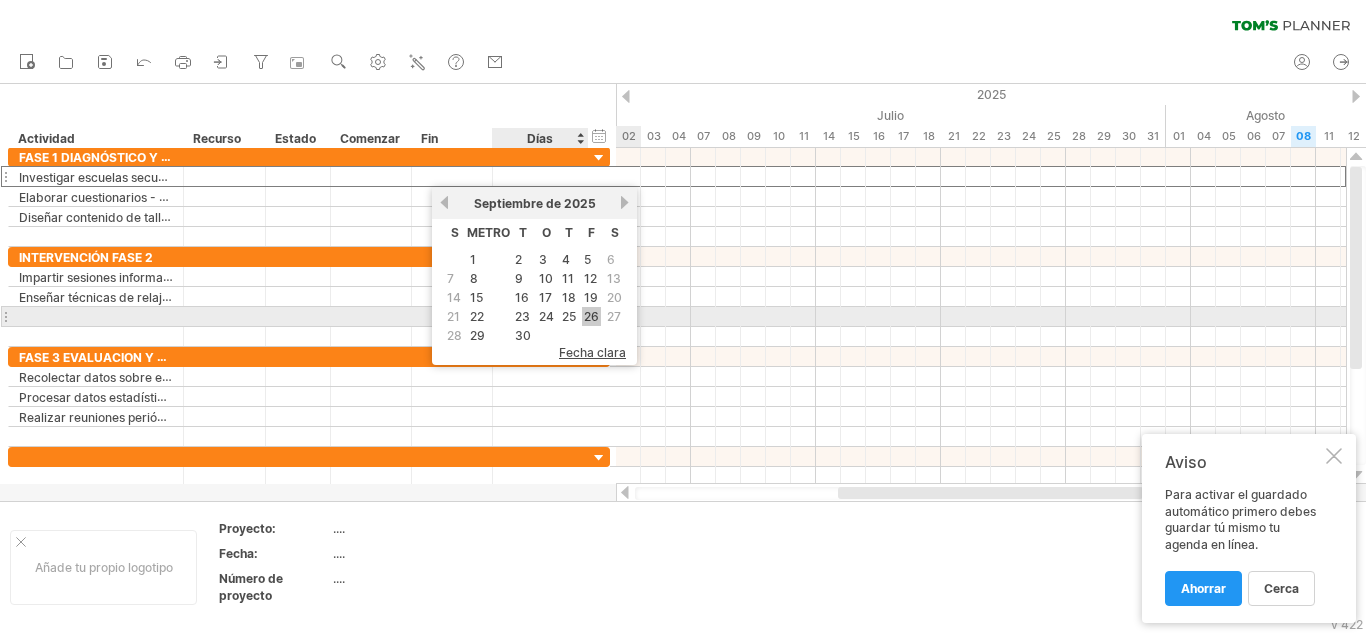 click on "26" at bounding box center [591, 316] 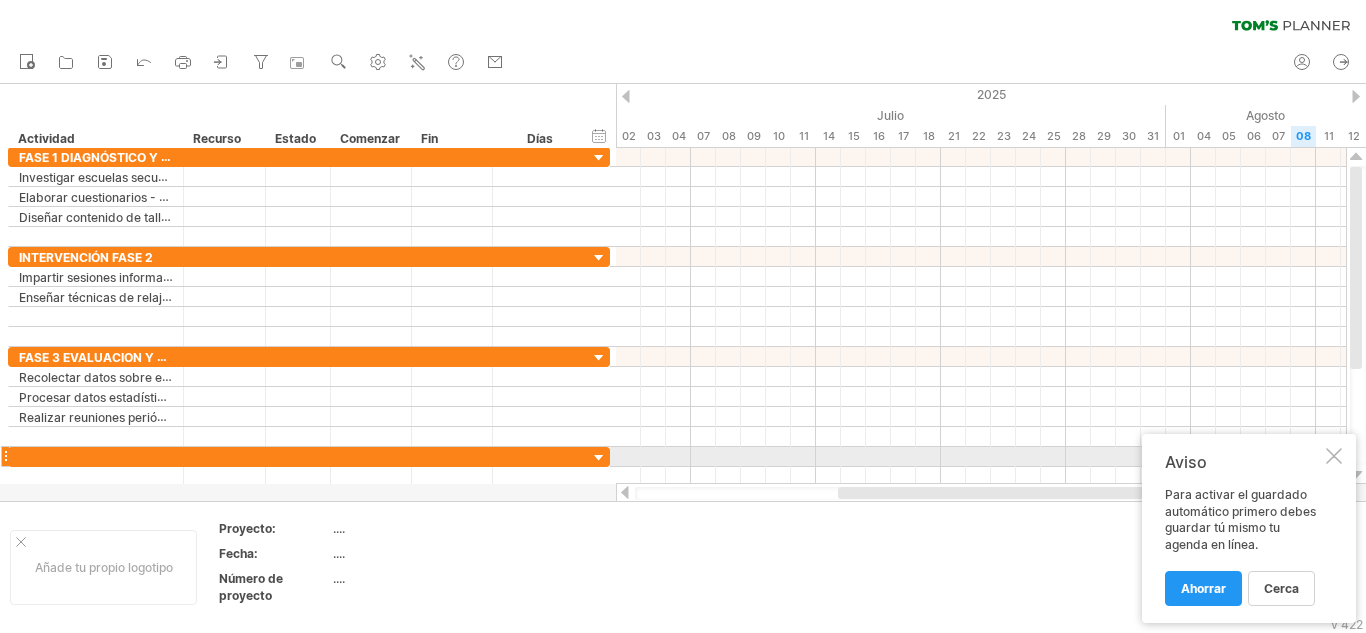 click at bounding box center [1334, 456] 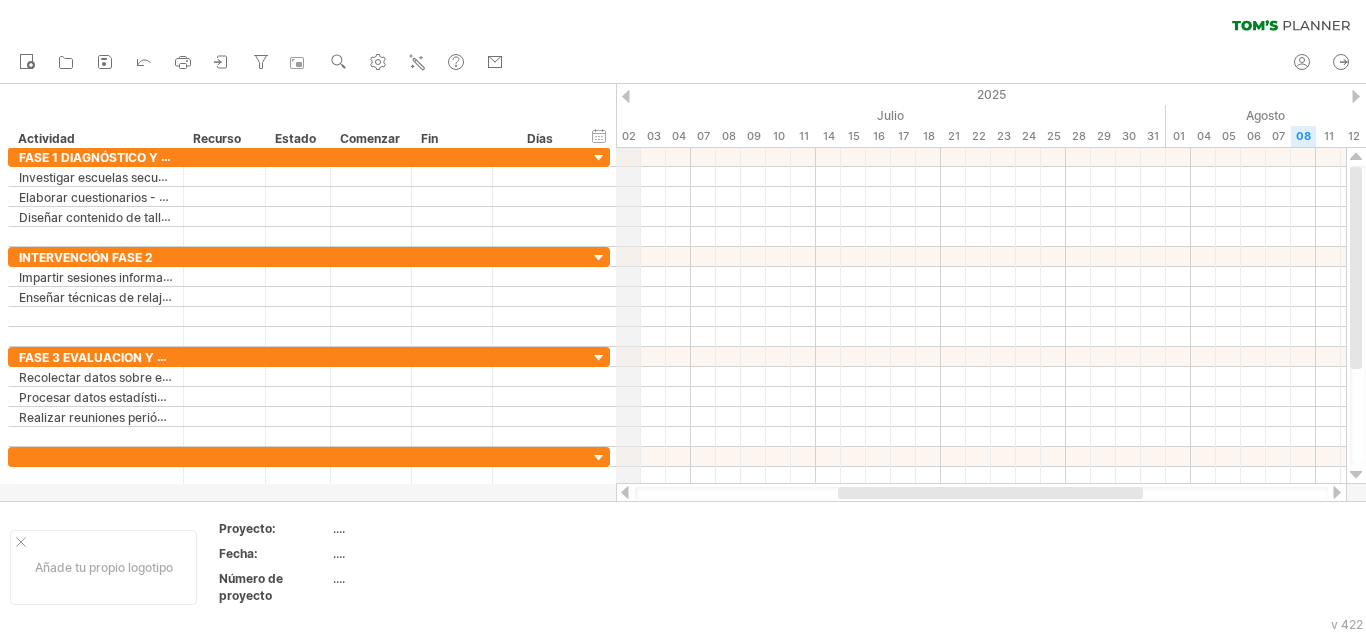 click on "2025" at bounding box center [1316, 94] 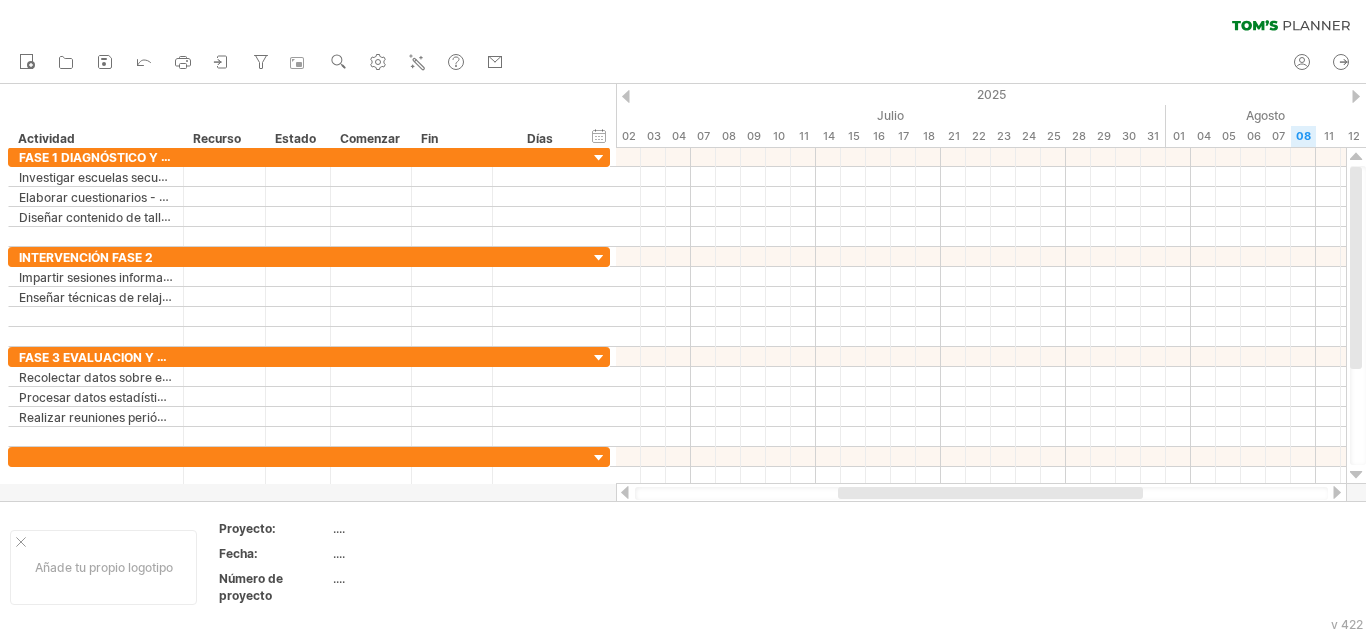 click at bounding box center (626, 96) 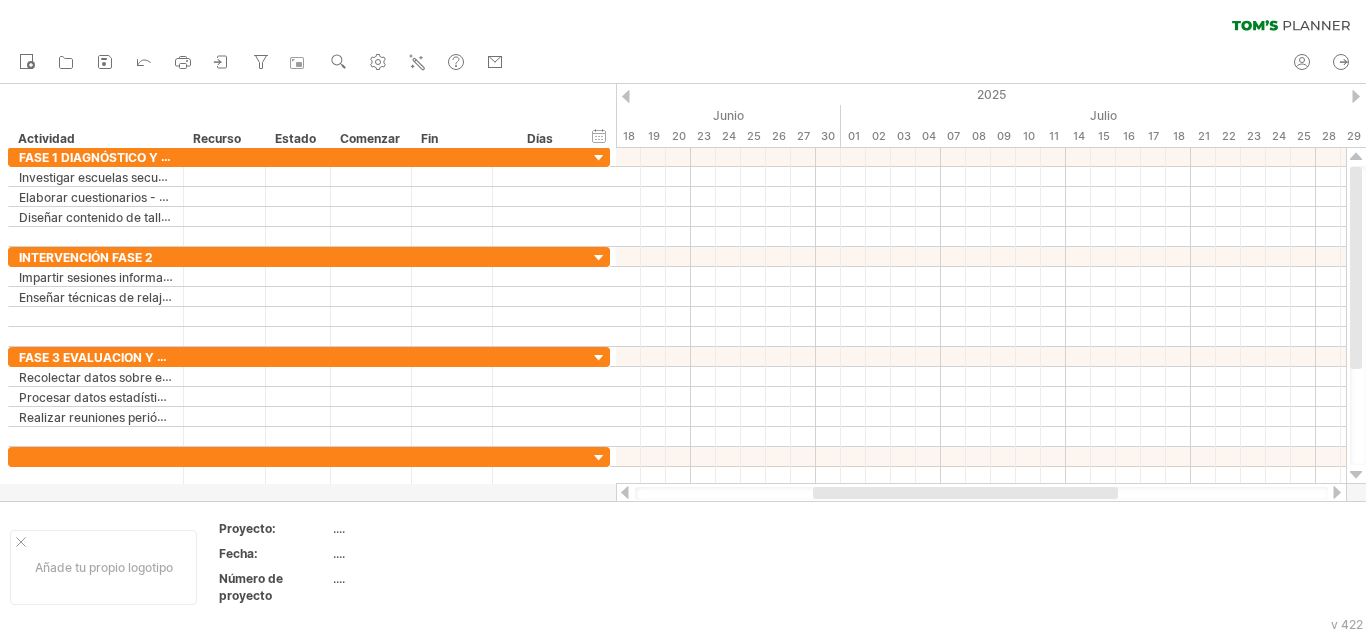 click at bounding box center (1356, 96) 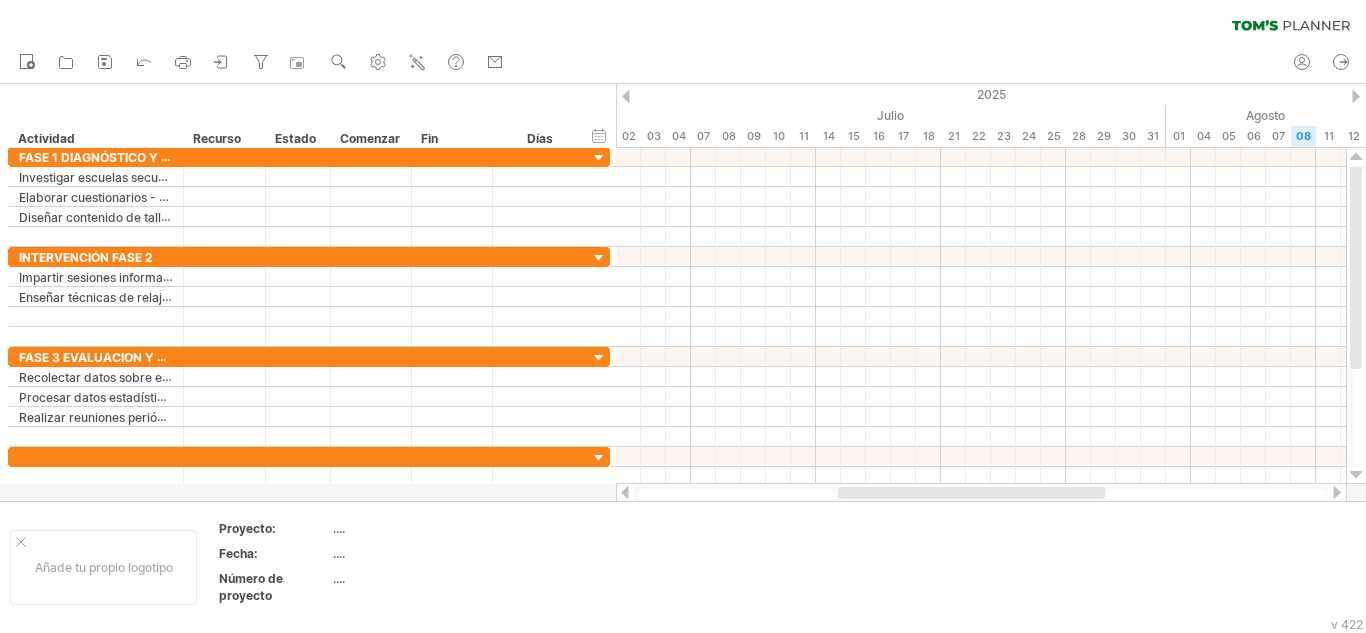 click at bounding box center [1356, 96] 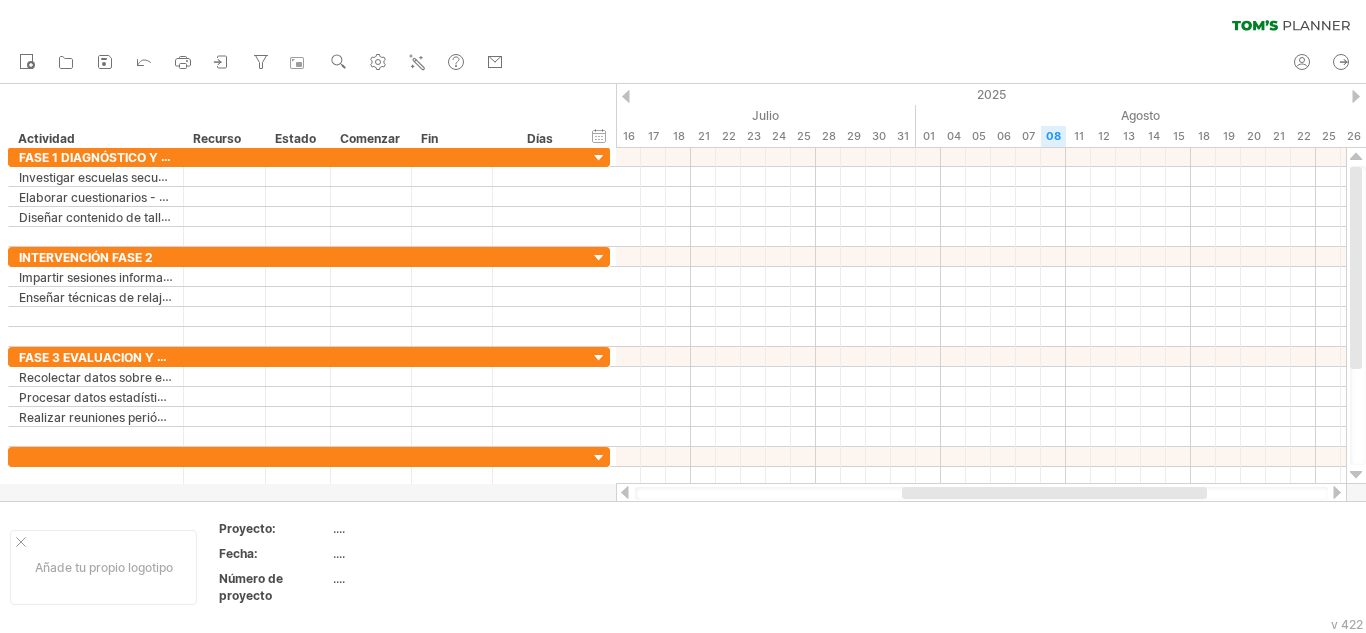 click at bounding box center (1356, 96) 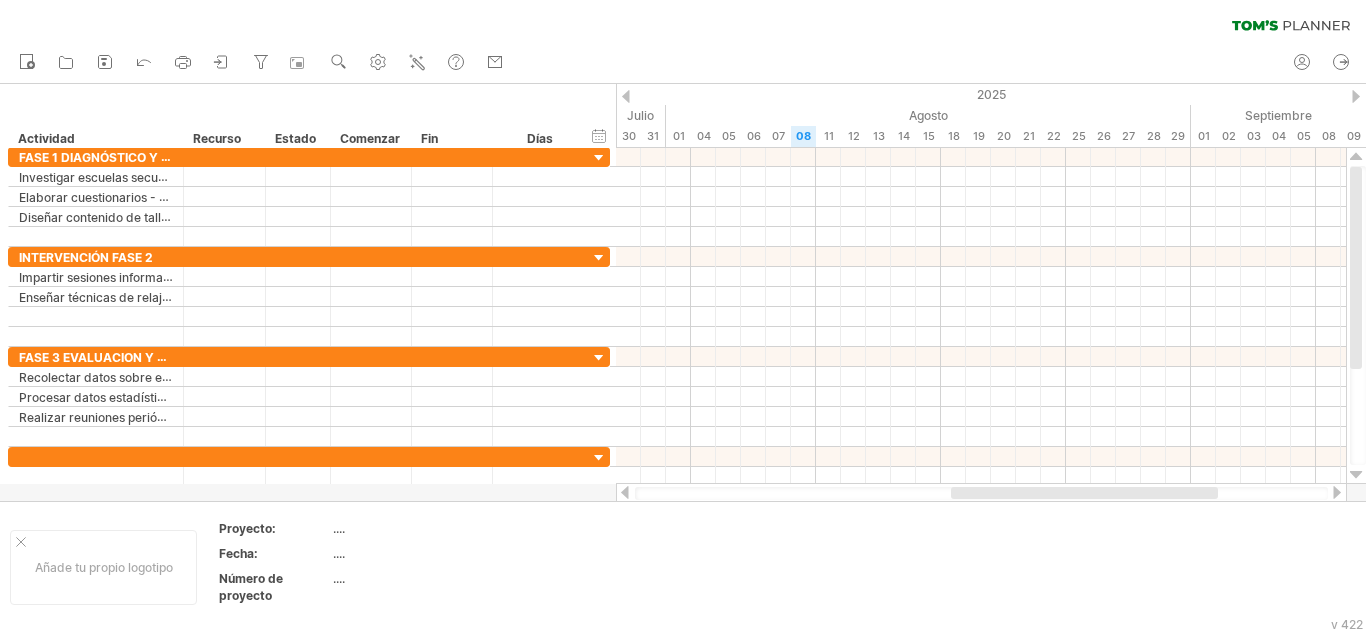 click at bounding box center (1356, 96) 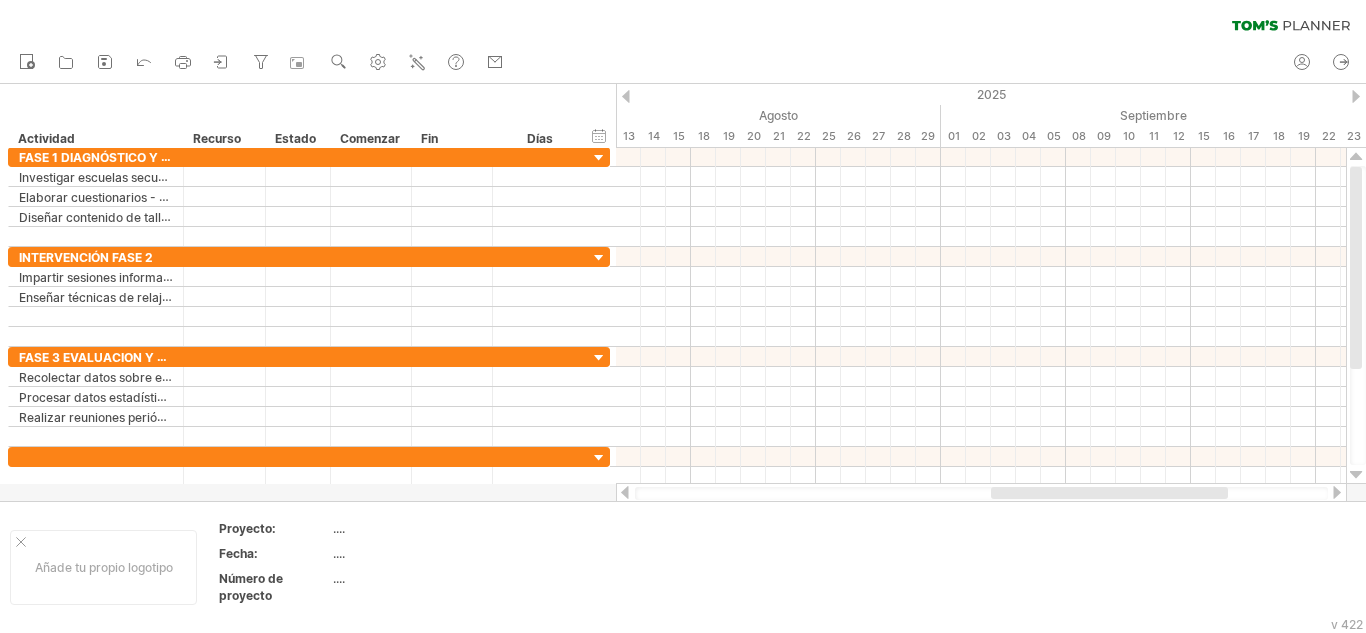 click at bounding box center [1356, 96] 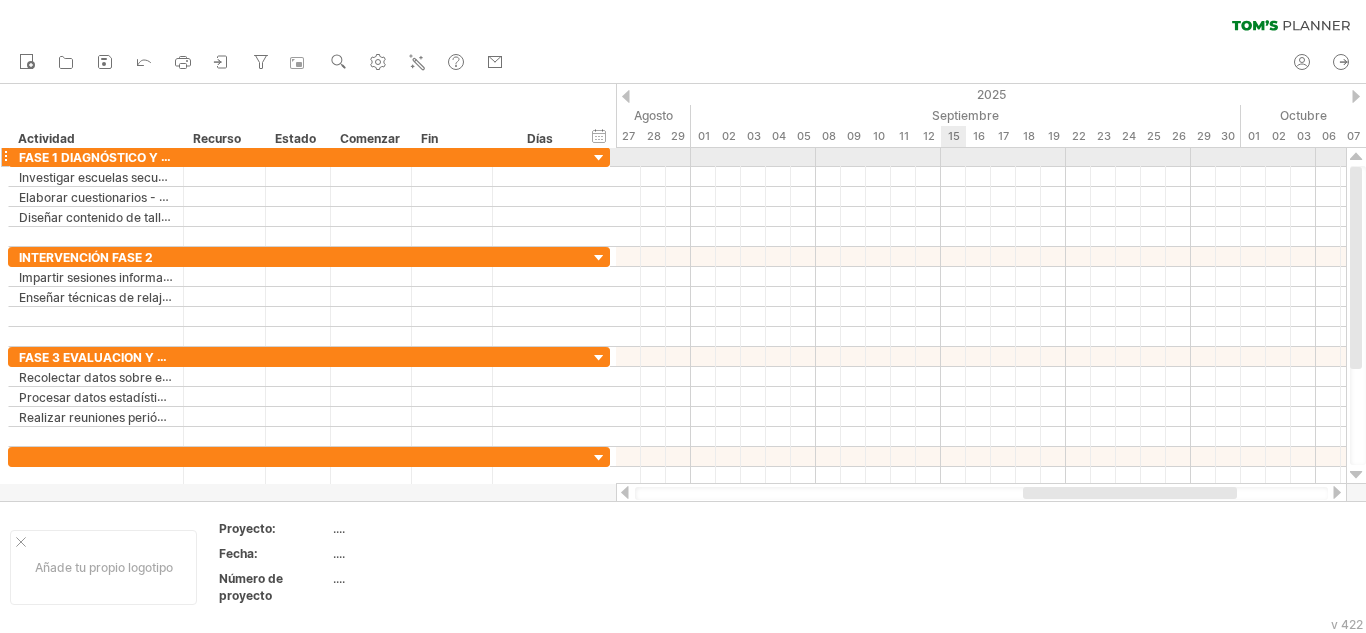 click at bounding box center [981, 157] 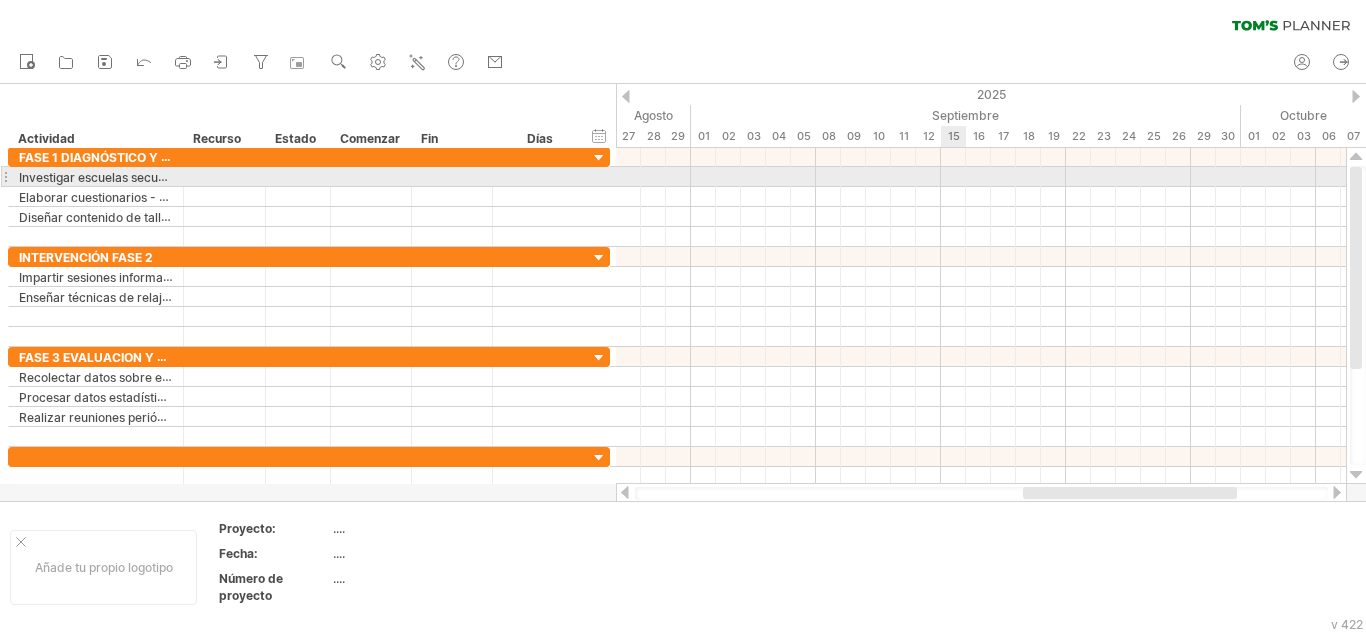 click at bounding box center (981, 177) 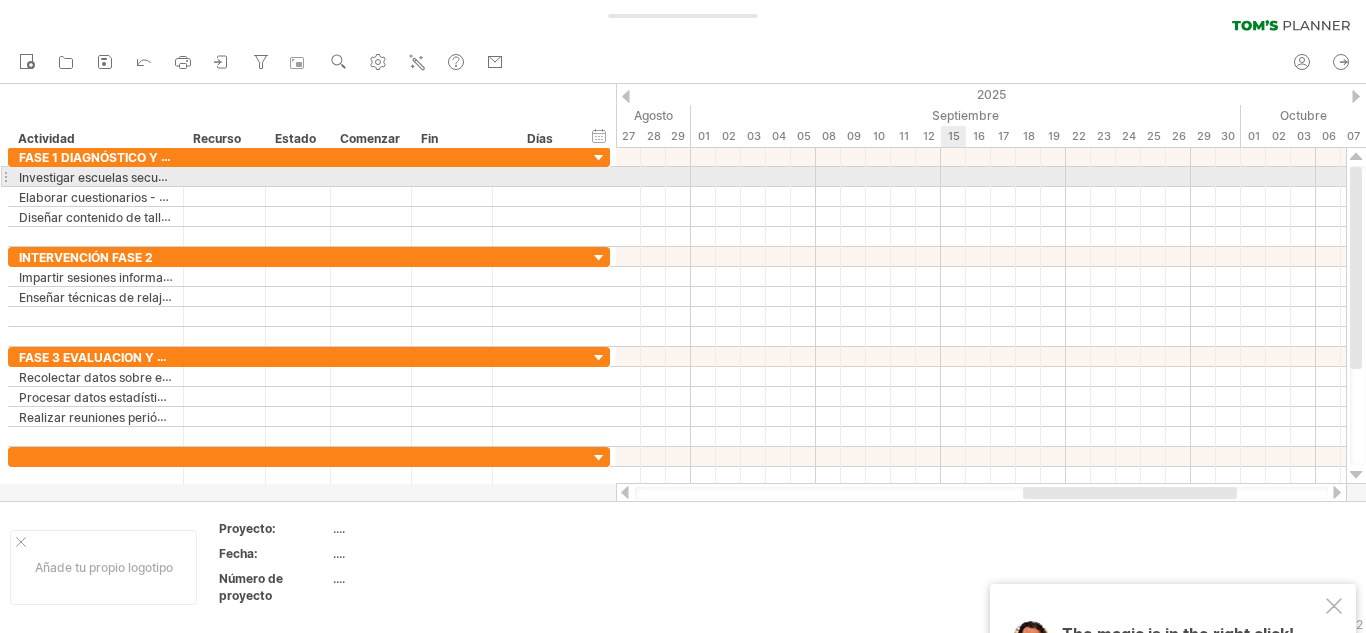 click at bounding box center (981, 177) 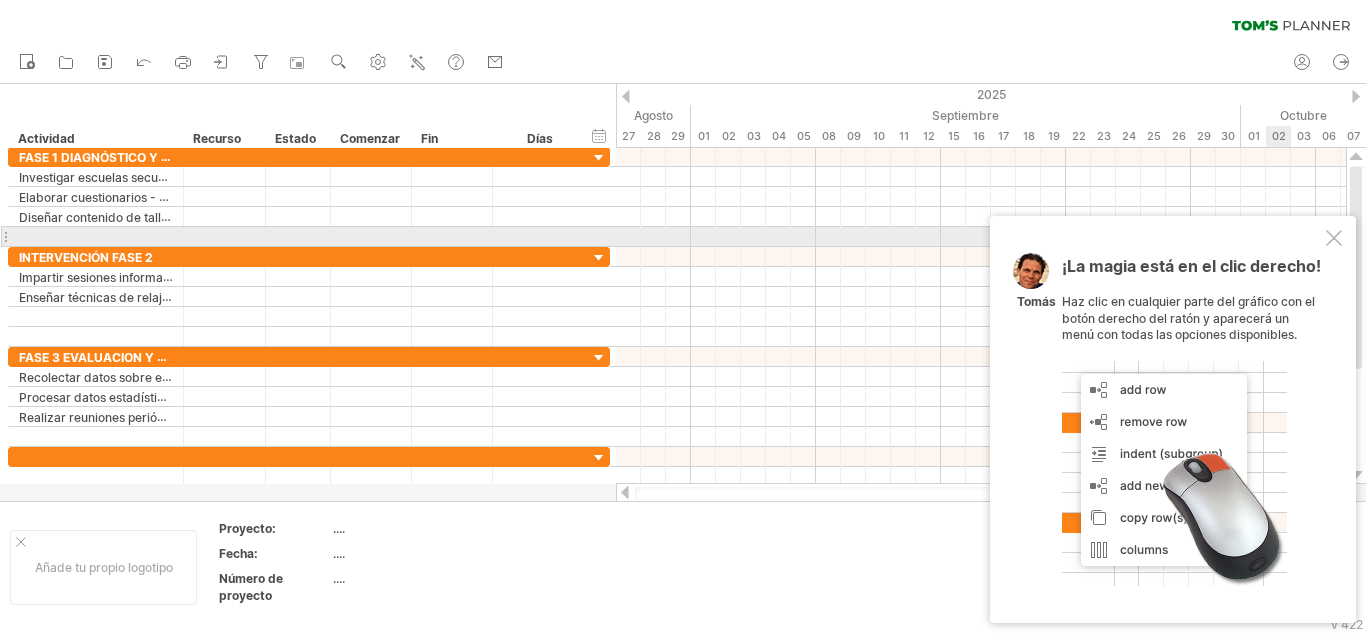 click at bounding box center (1334, 238) 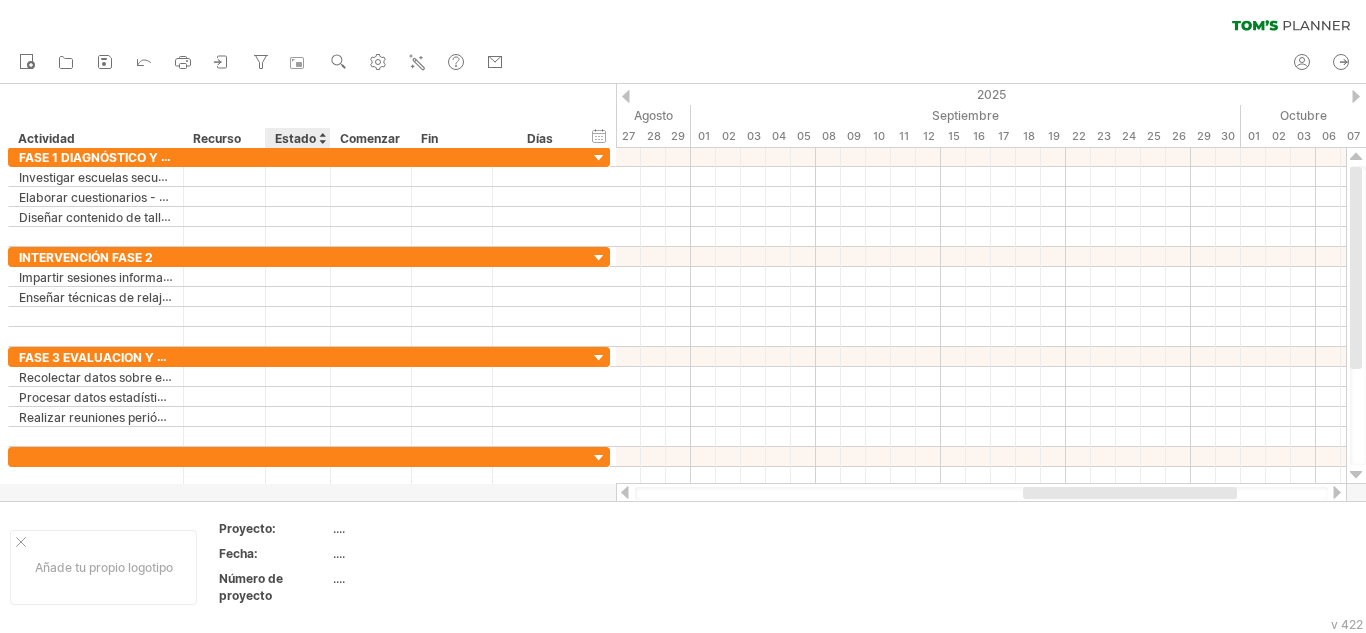 click on "Estado" at bounding box center [295, 138] 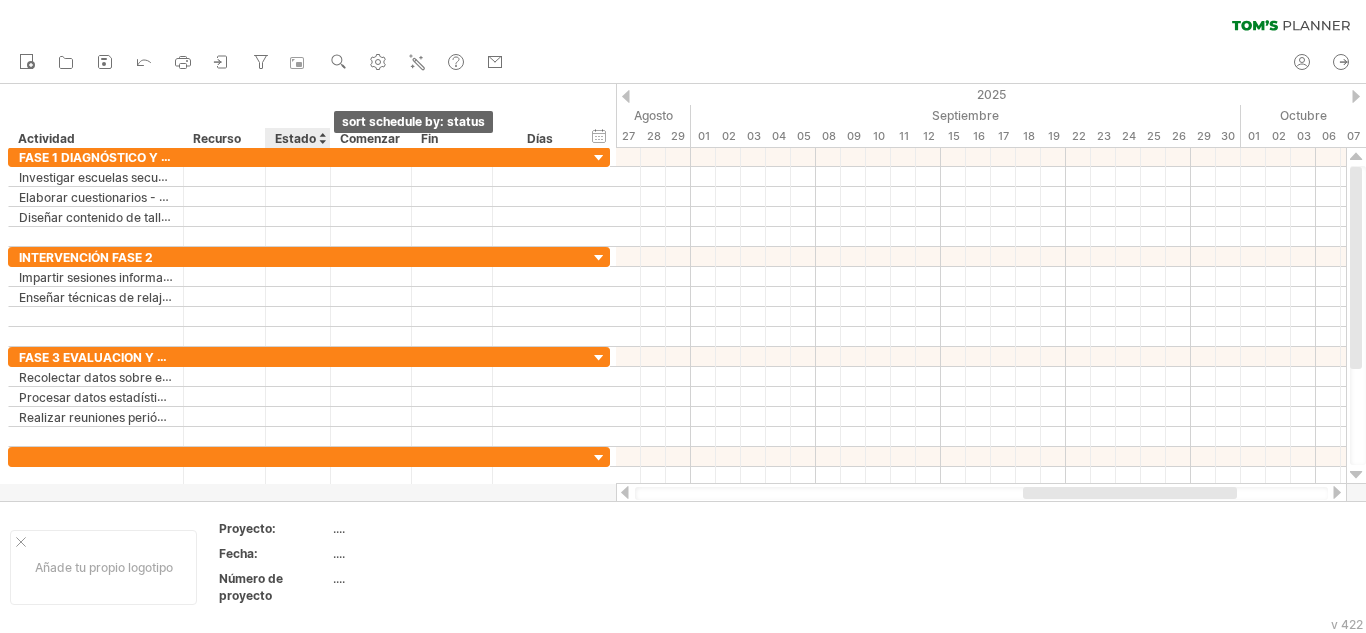click at bounding box center [322, 138] 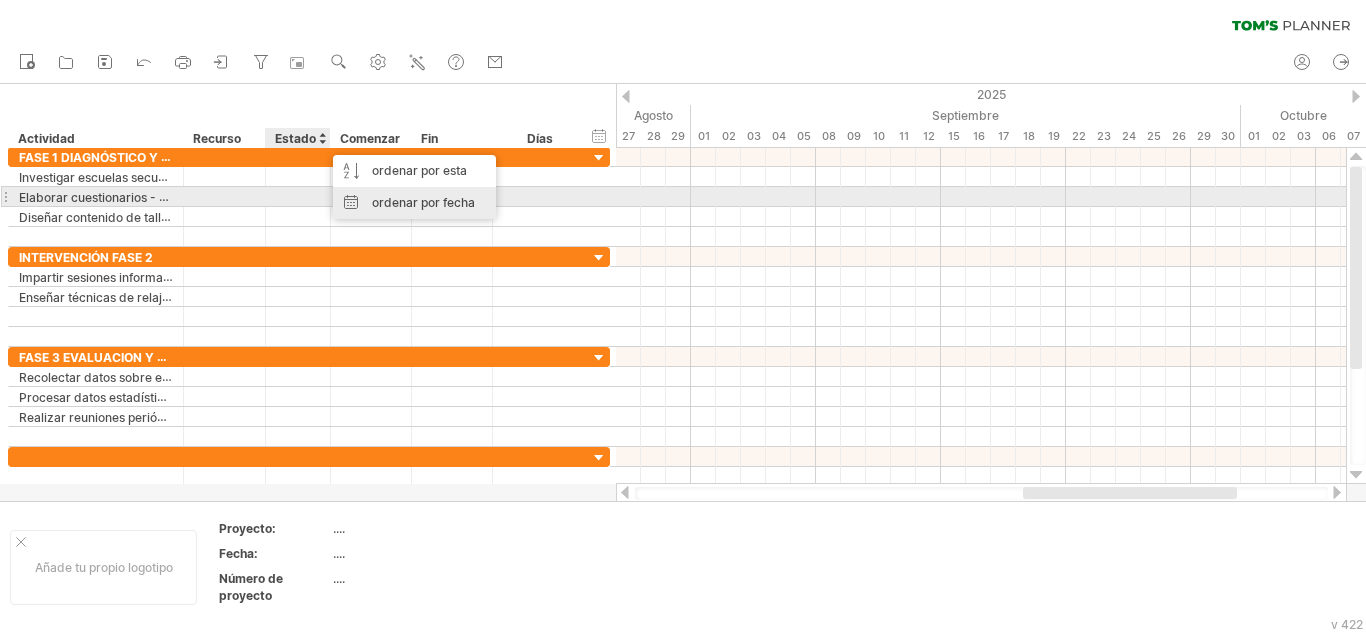 click on "ordenar por fecha" at bounding box center (423, 202) 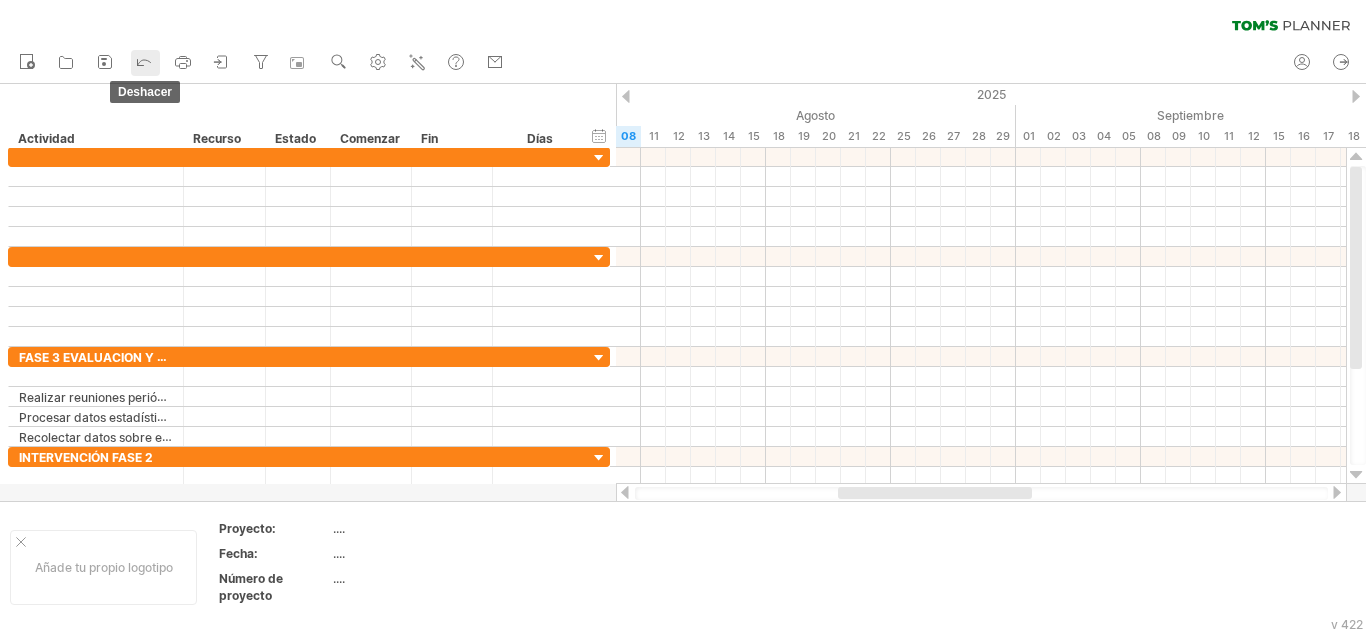 click 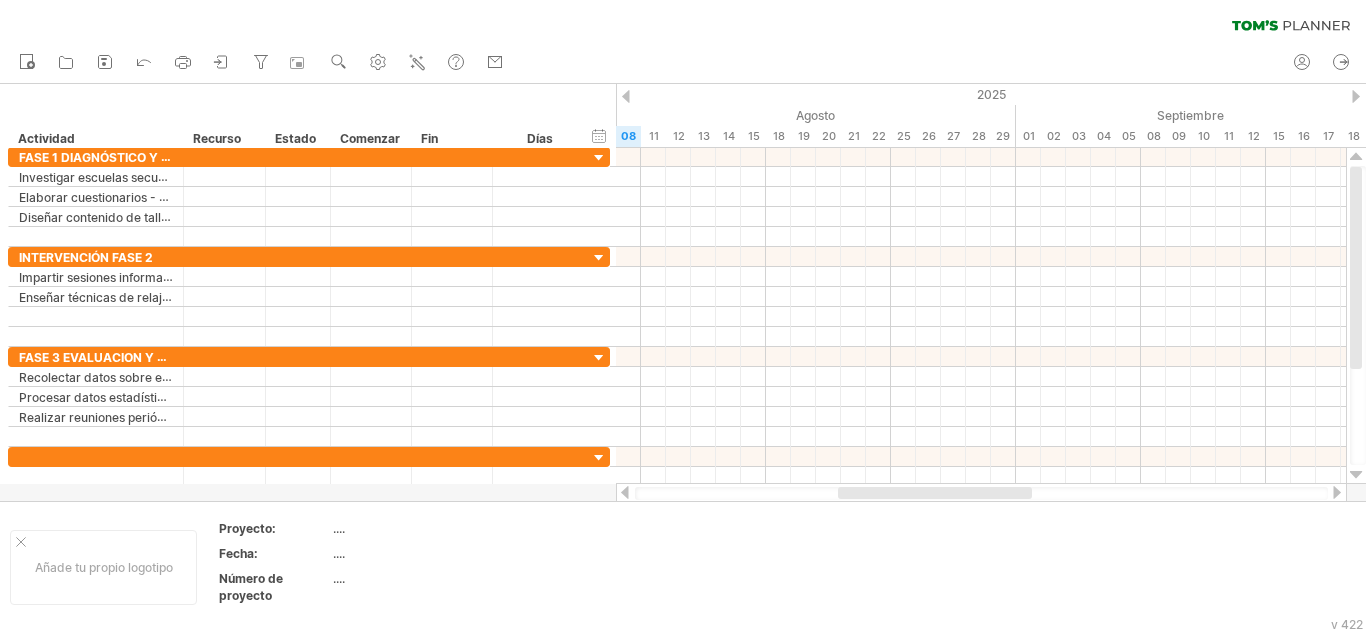 click at bounding box center (626, 96) 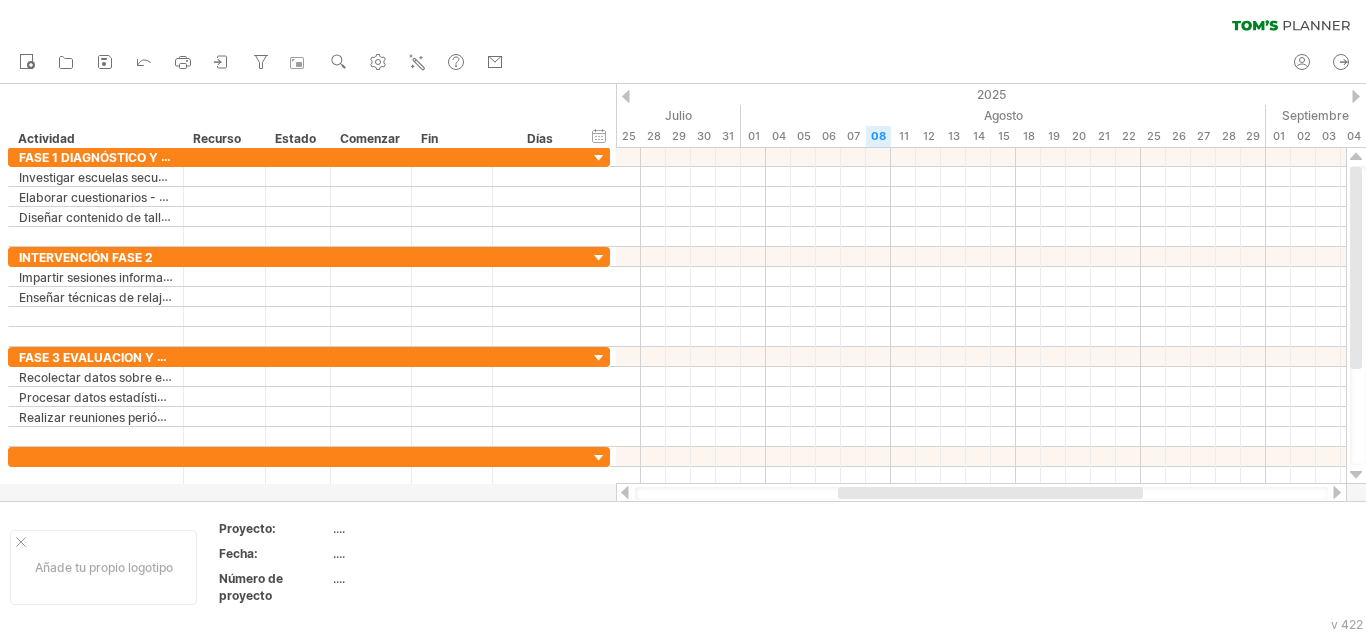 click at bounding box center [1356, 96] 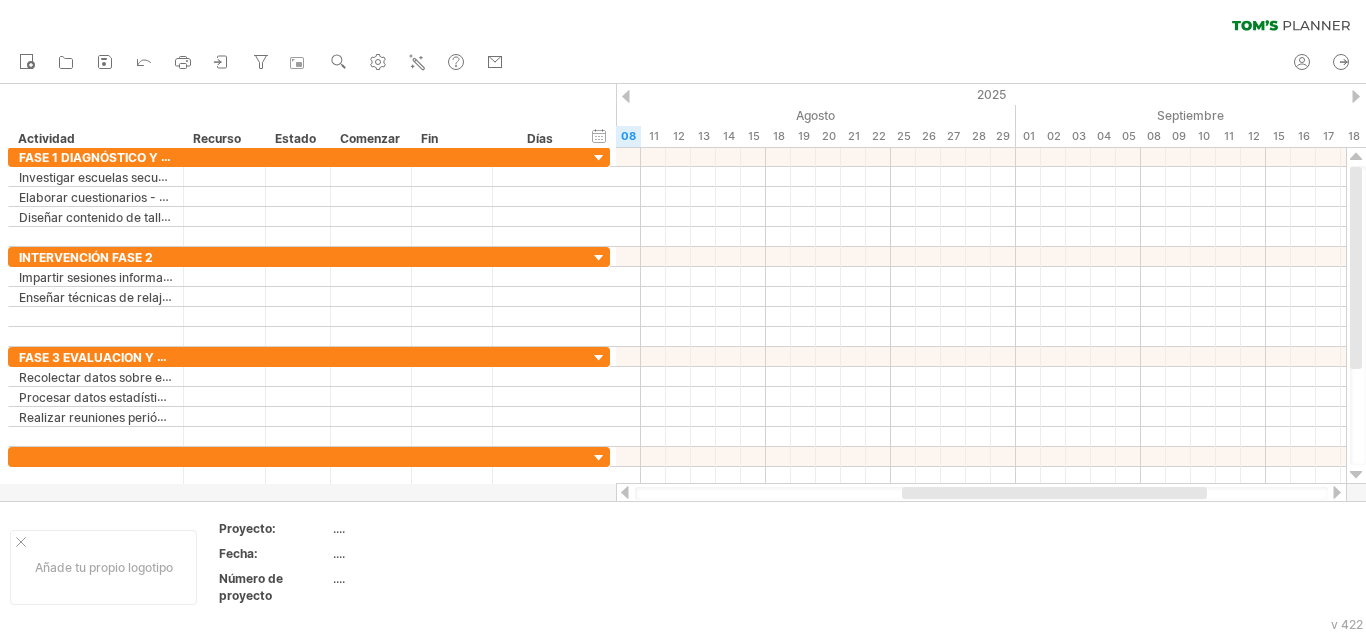 click at bounding box center [1356, 96] 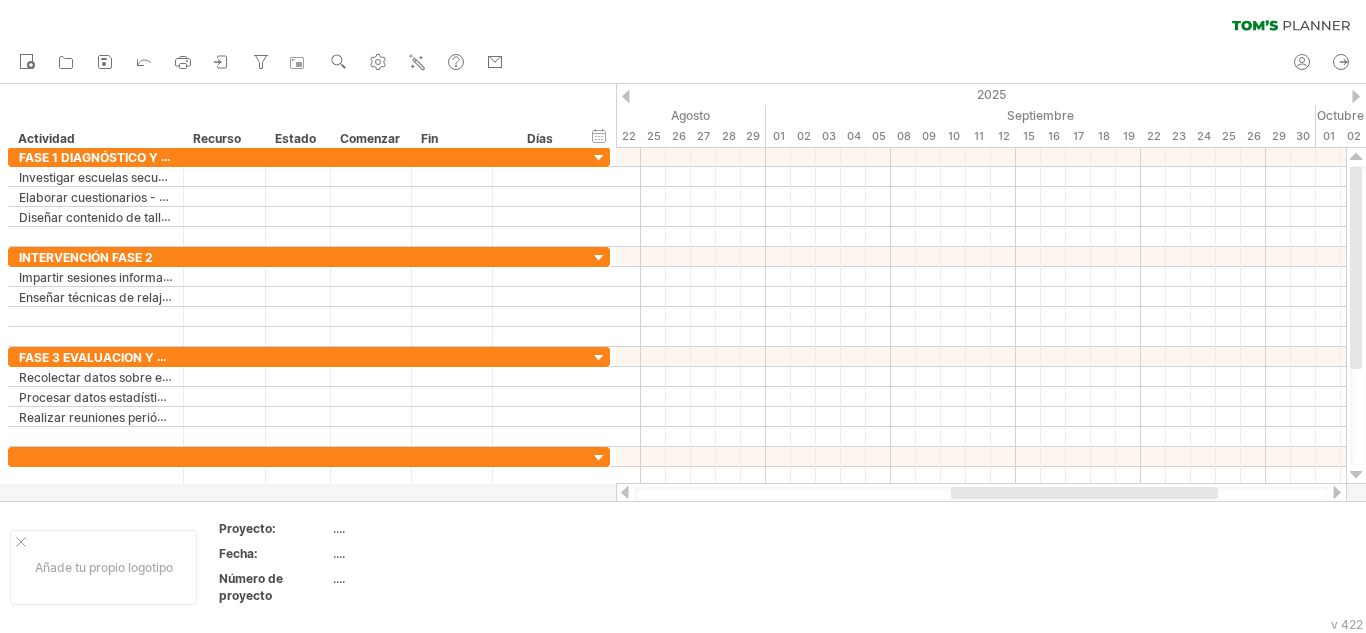click at bounding box center [1356, 96] 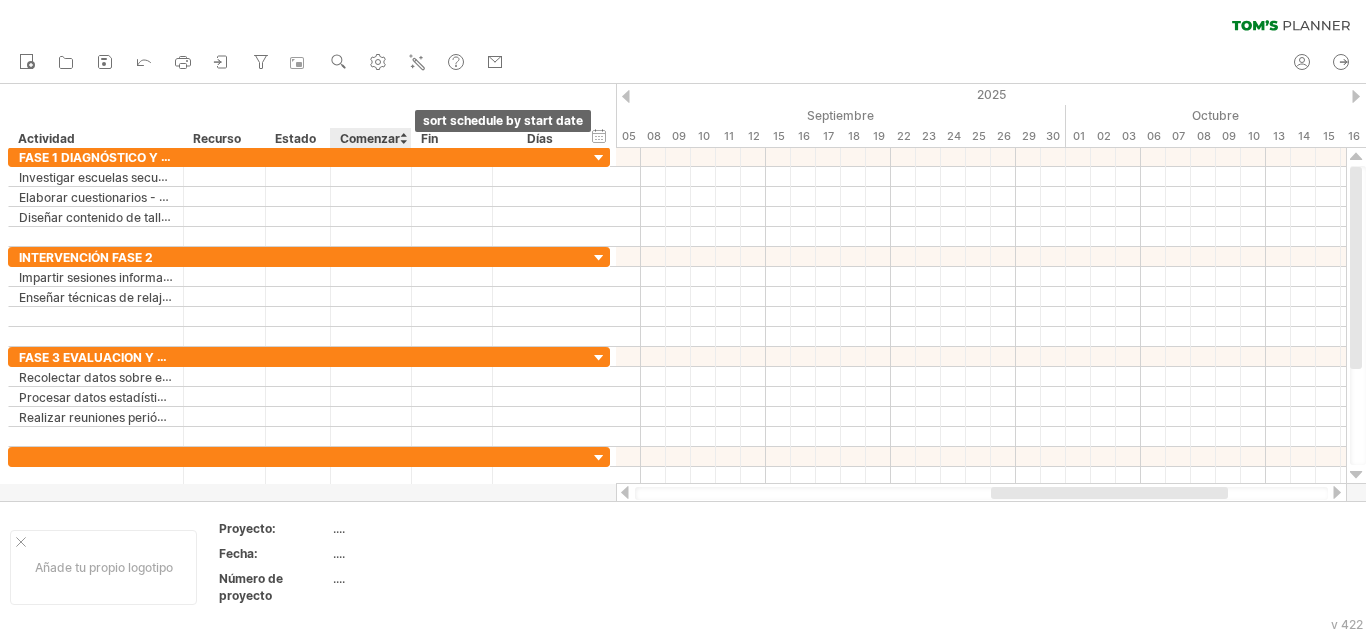 click at bounding box center (403, 138) 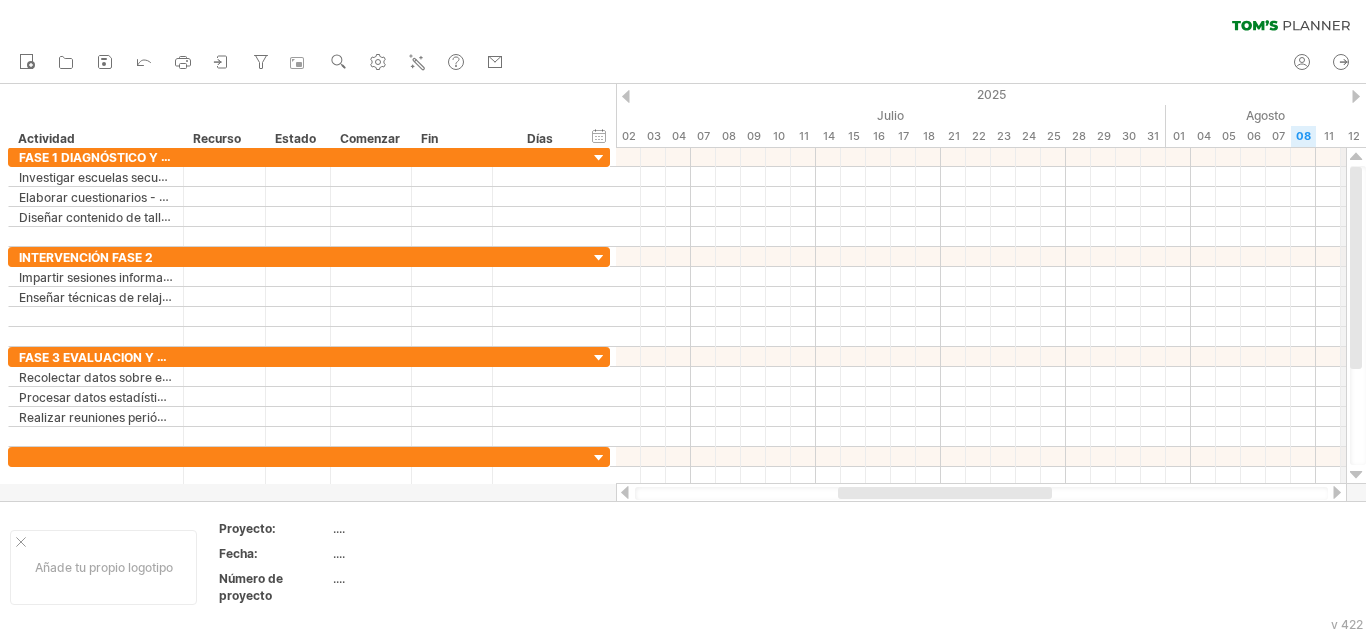 click on "2025" at bounding box center [1316, 94] 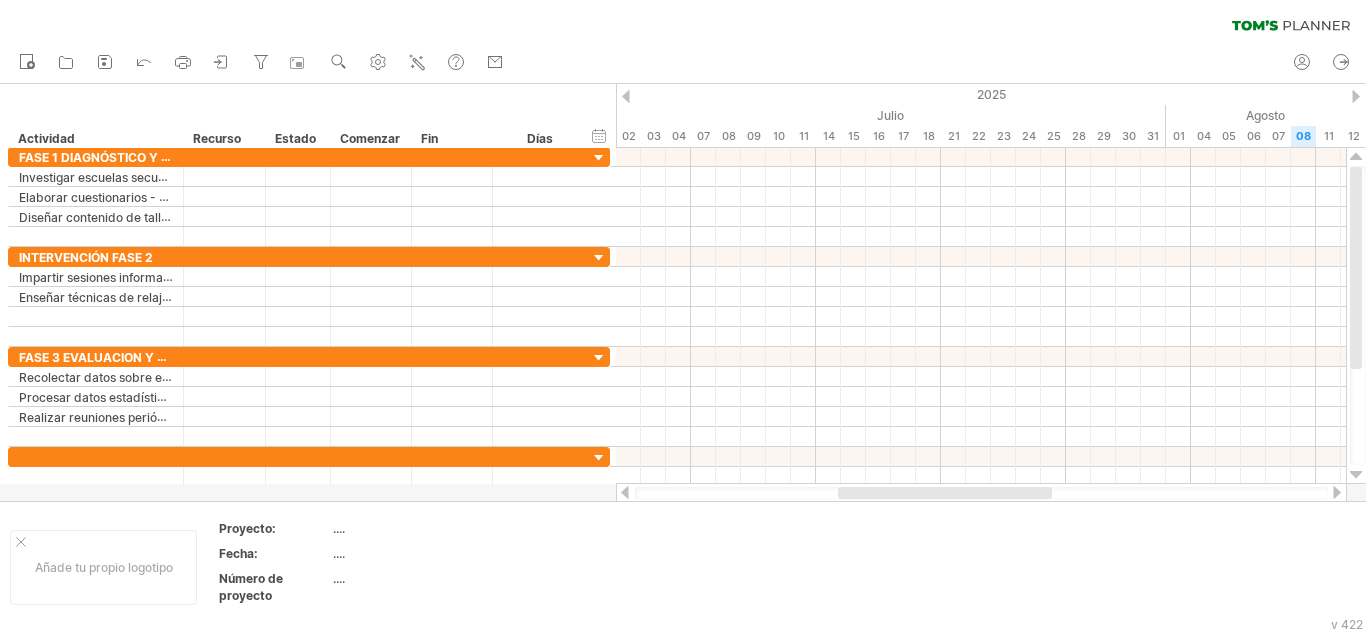 click at bounding box center (1356, 96) 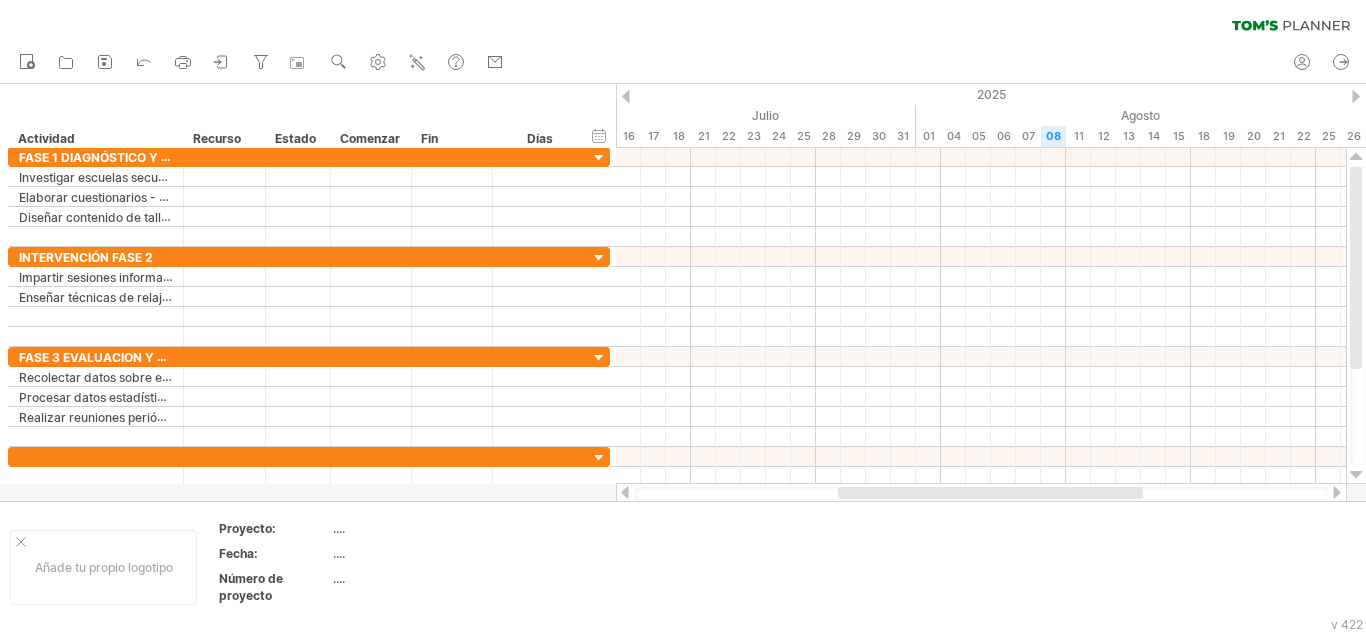 click at bounding box center [1356, 96] 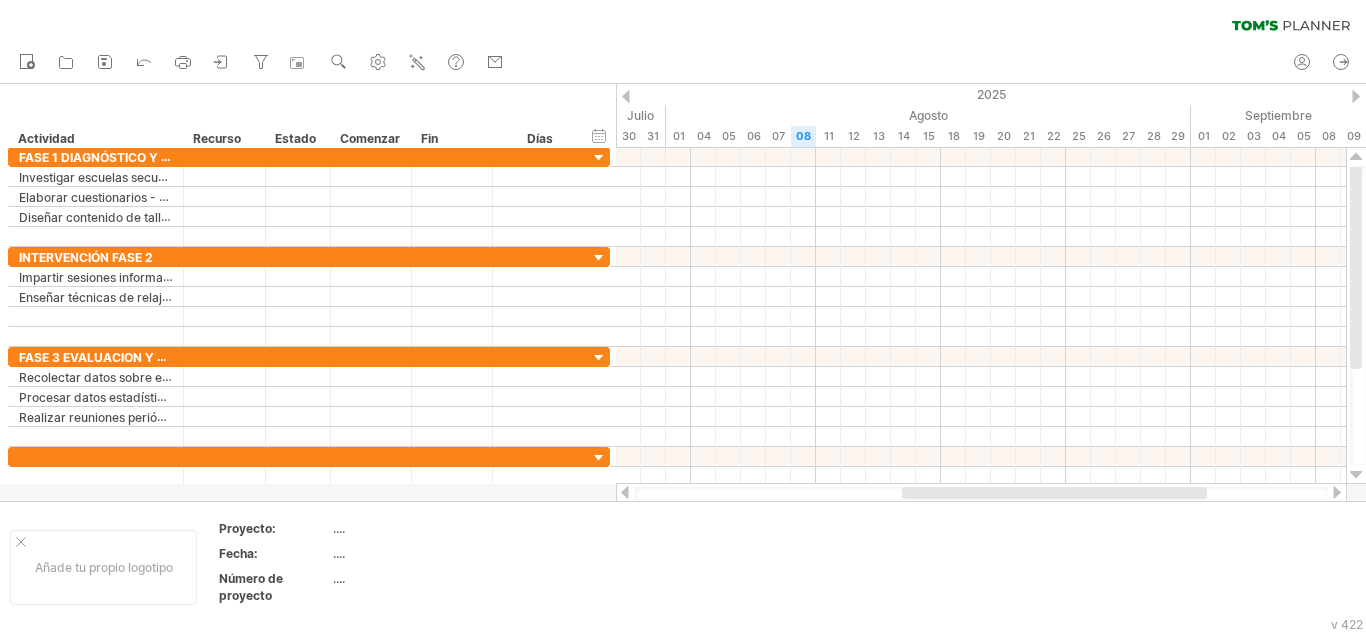 click at bounding box center (1356, 96) 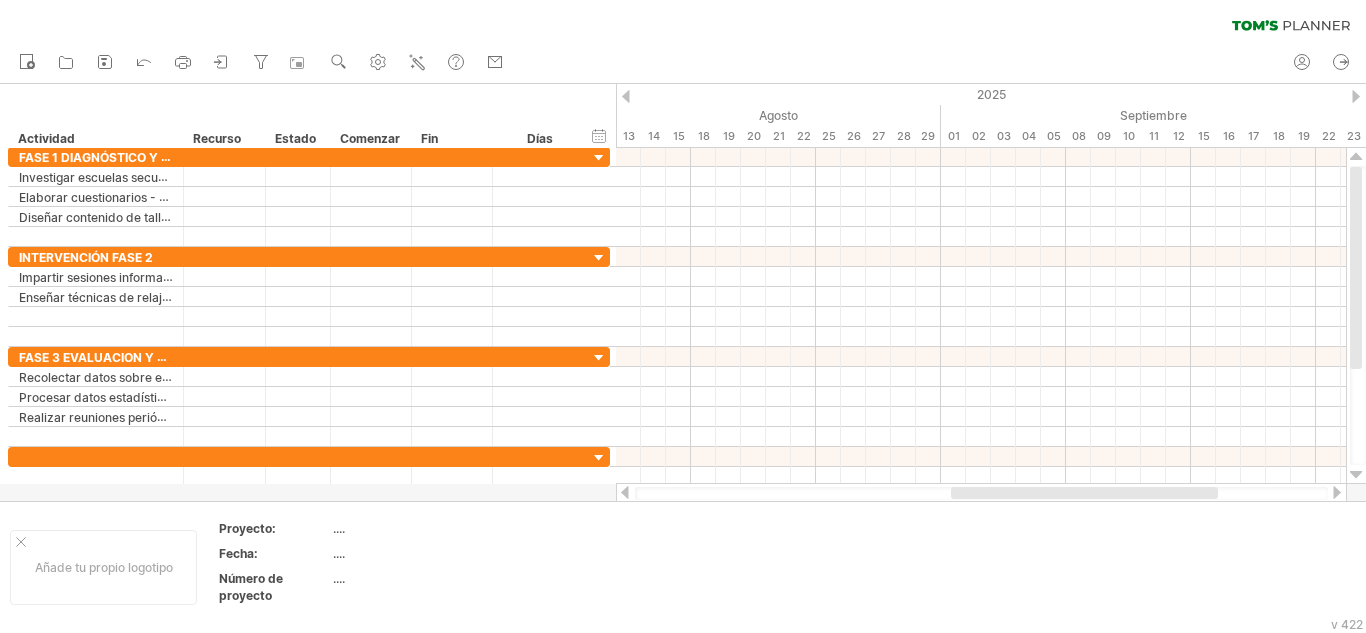 click at bounding box center (1356, 96) 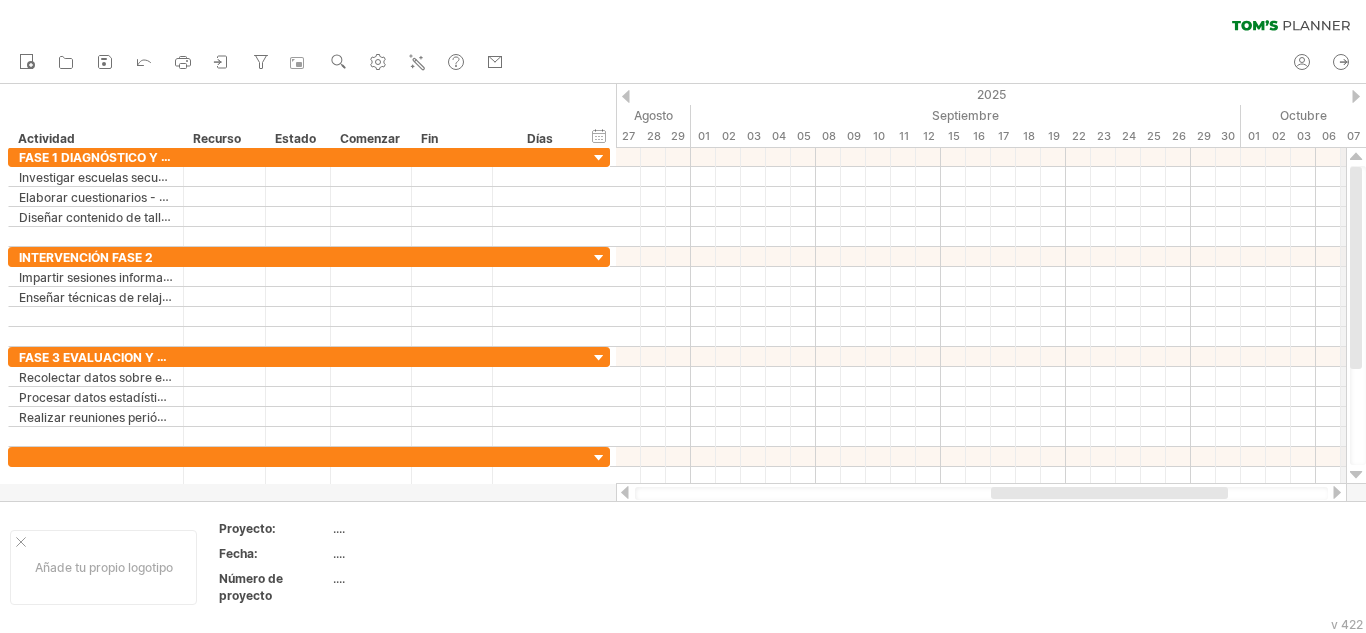 click on "2025" at bounding box center (316, 94) 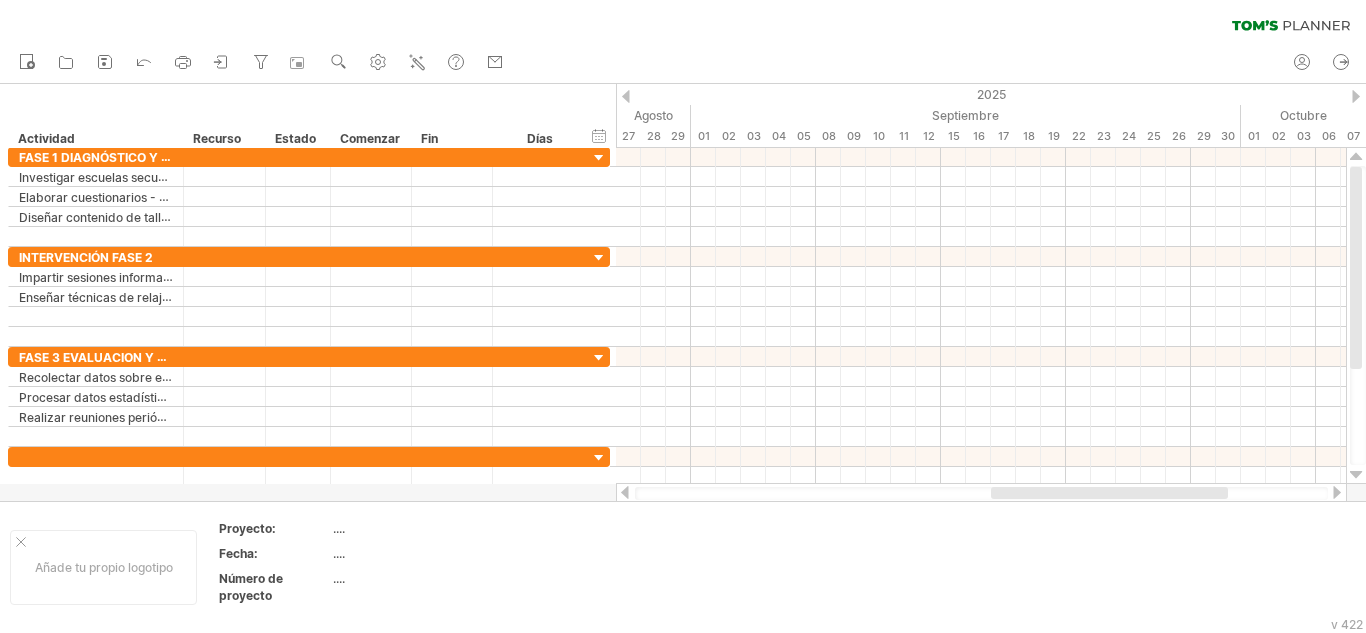 click at bounding box center [1356, 96] 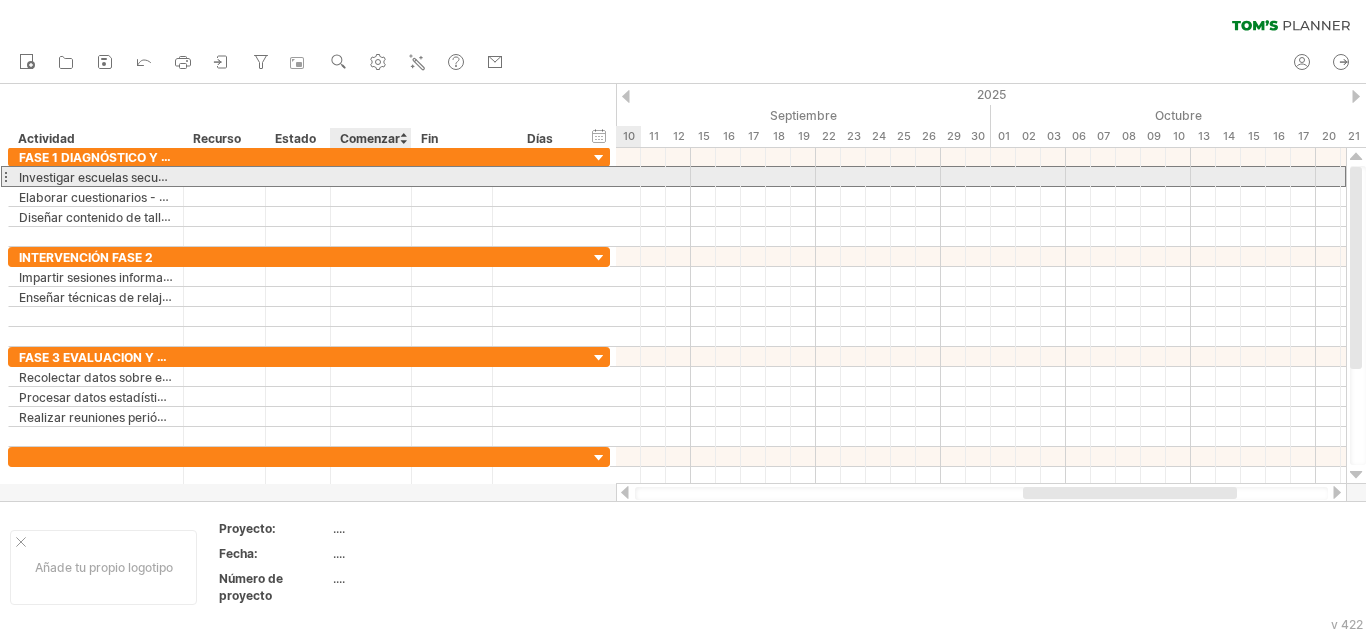 click at bounding box center (371, 176) 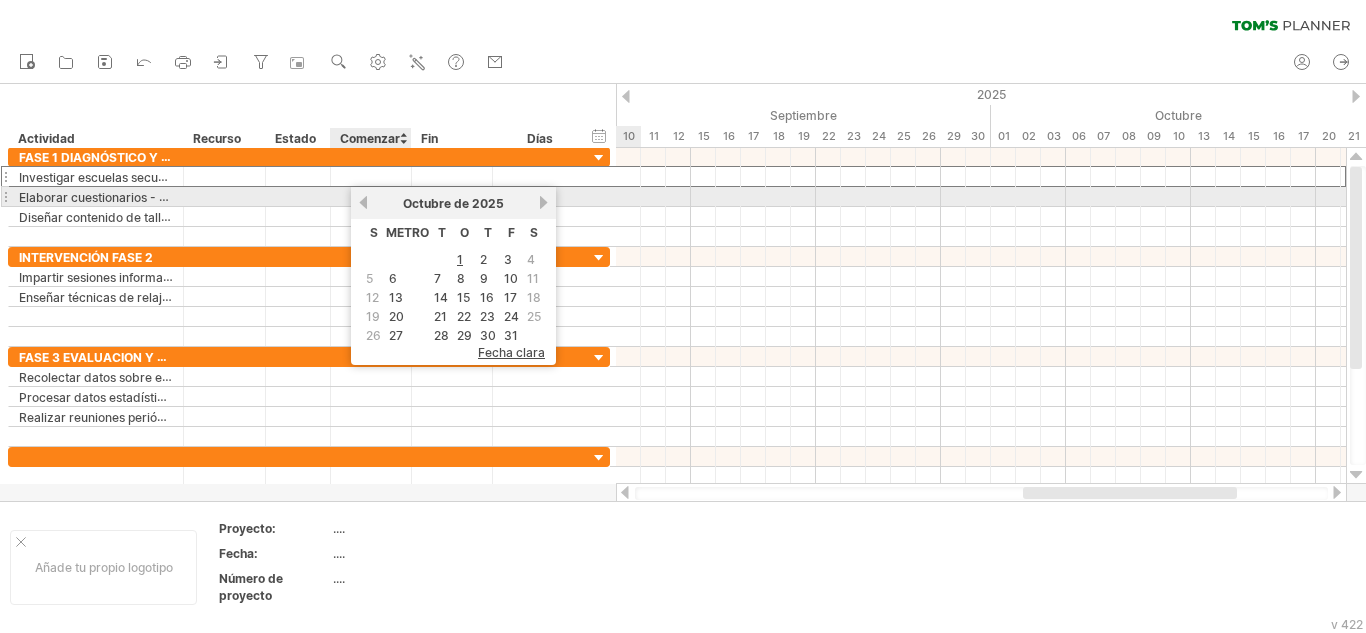 click on "anterior" at bounding box center [363, 202] 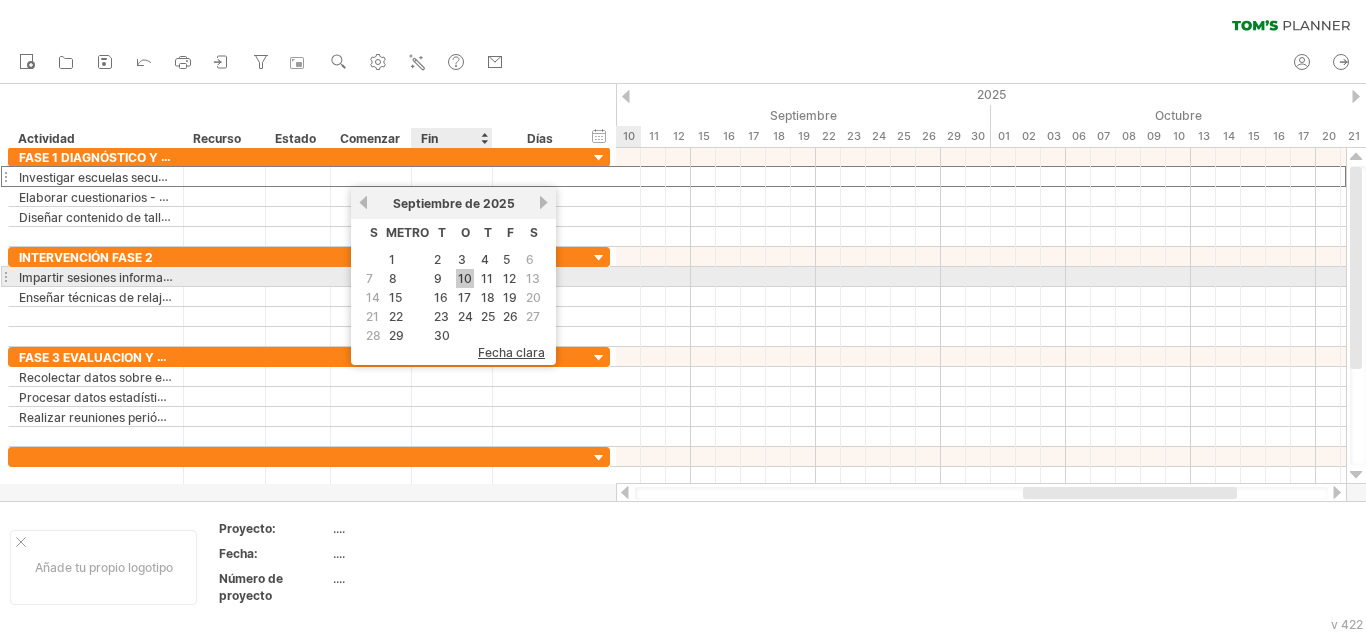 click on "10" at bounding box center [465, 278] 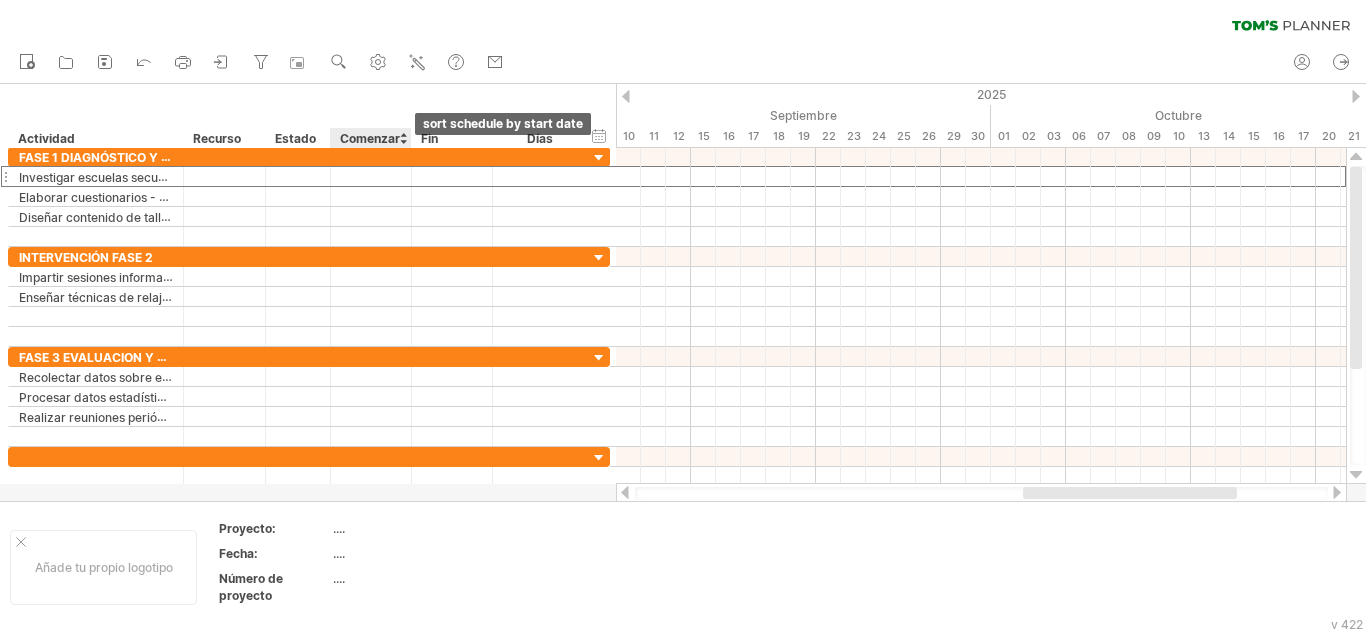 click at bounding box center (403, 138) 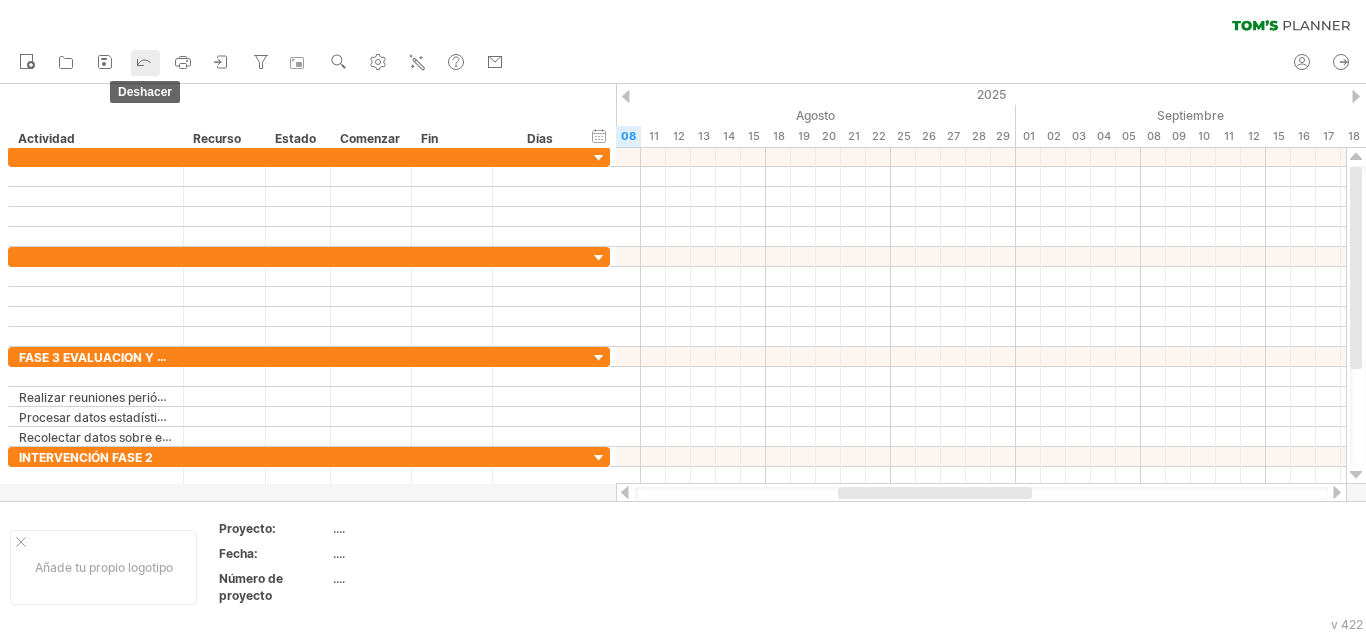 click 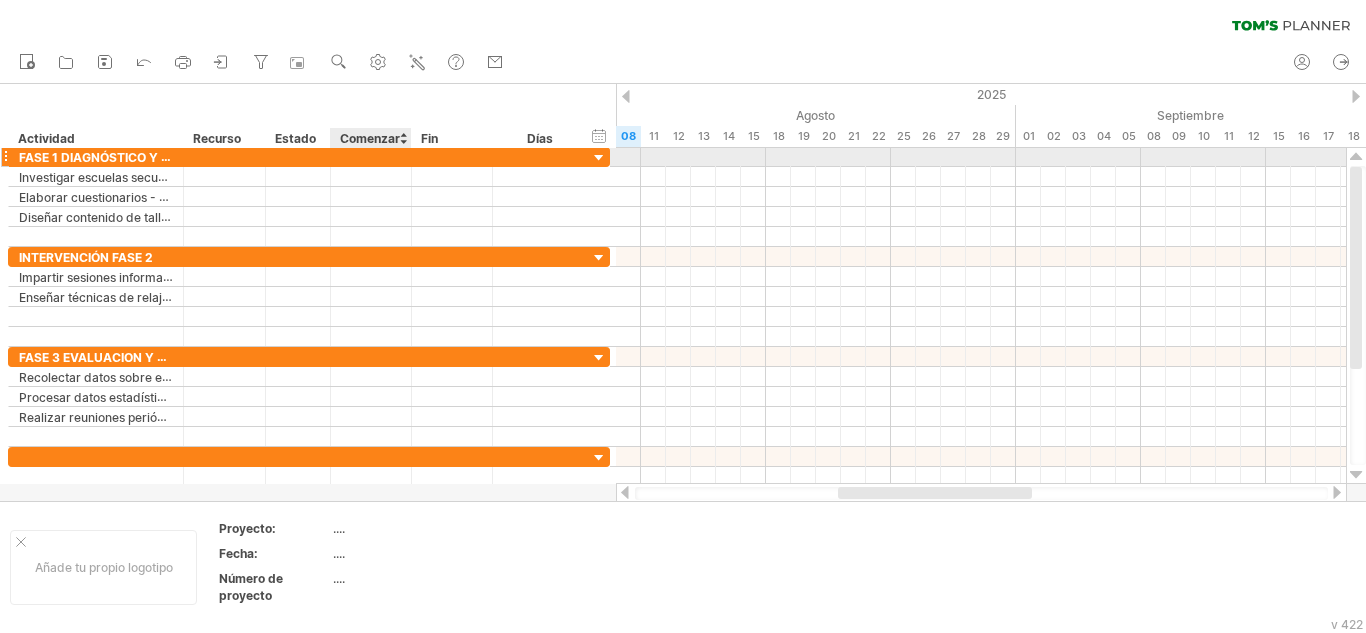click at bounding box center (371, 156) 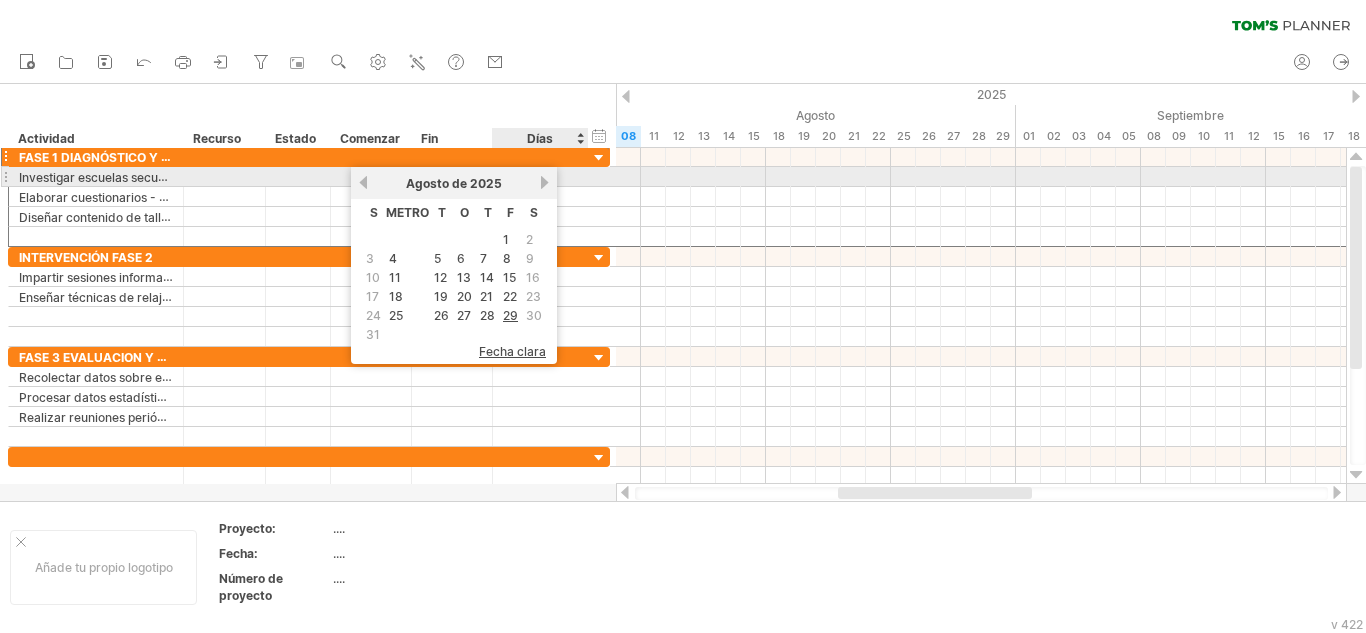click on "próximo" at bounding box center (544, 182) 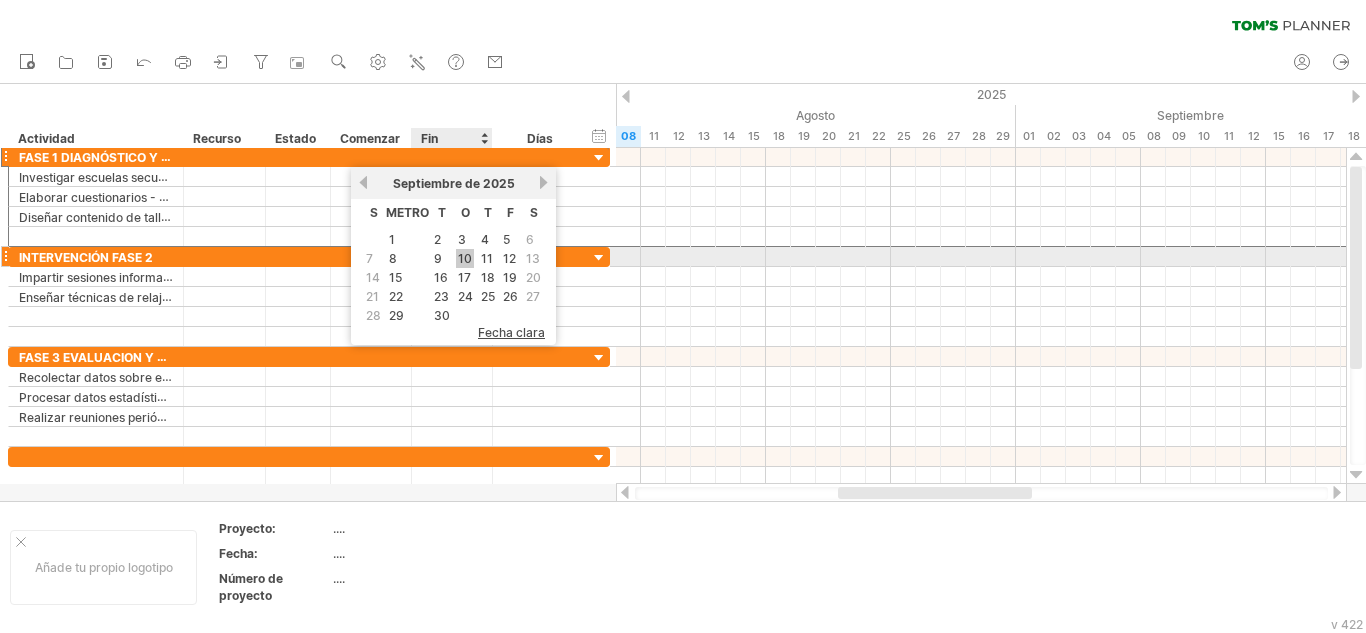 click on "10" at bounding box center [465, 258] 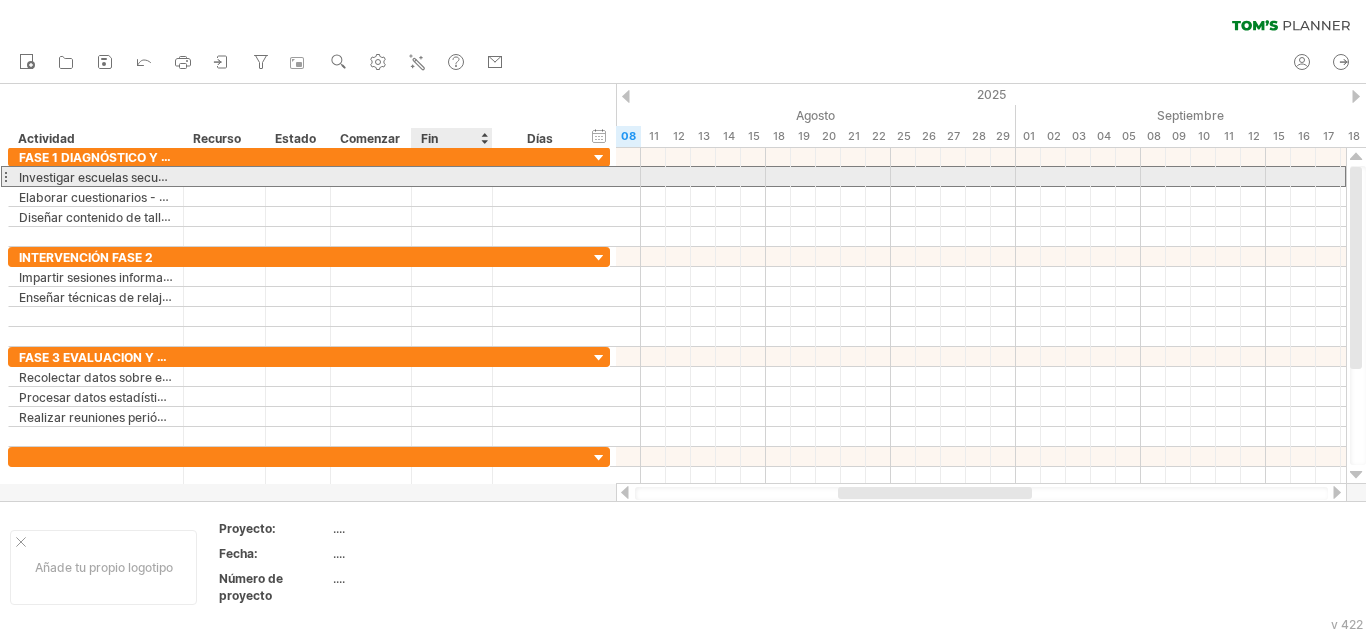 click at bounding box center (452, 176) 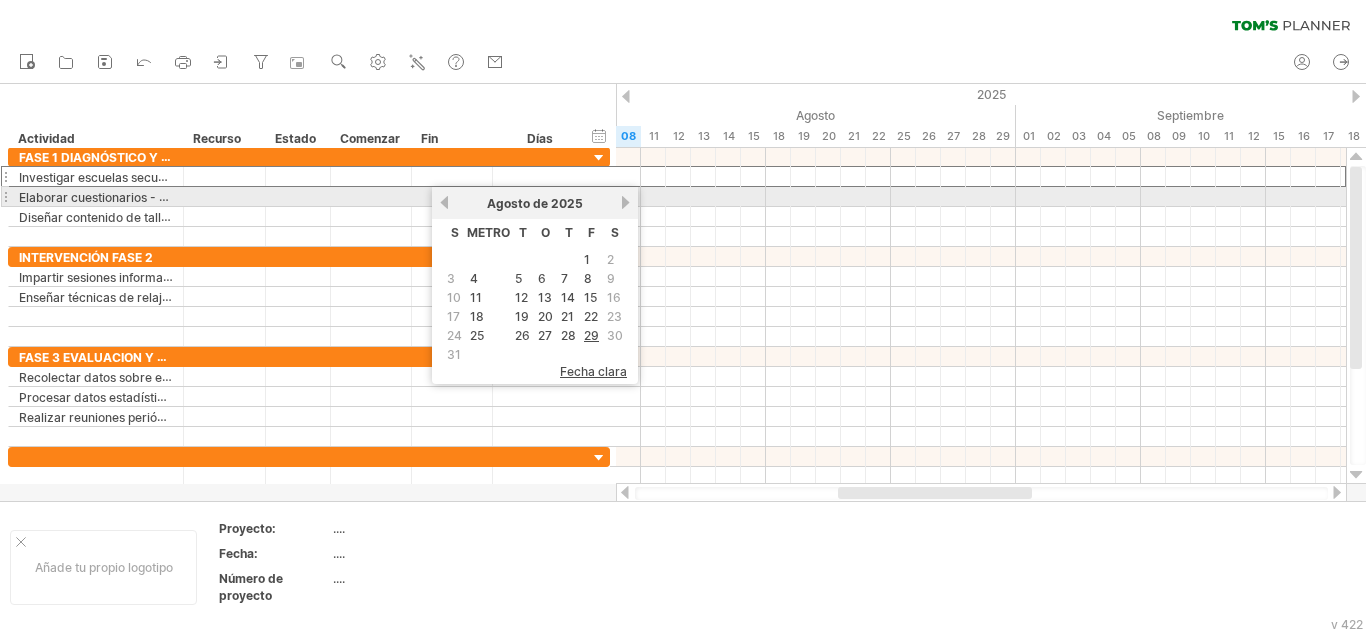click on "[MONTH] de 2025" at bounding box center [535, 203] 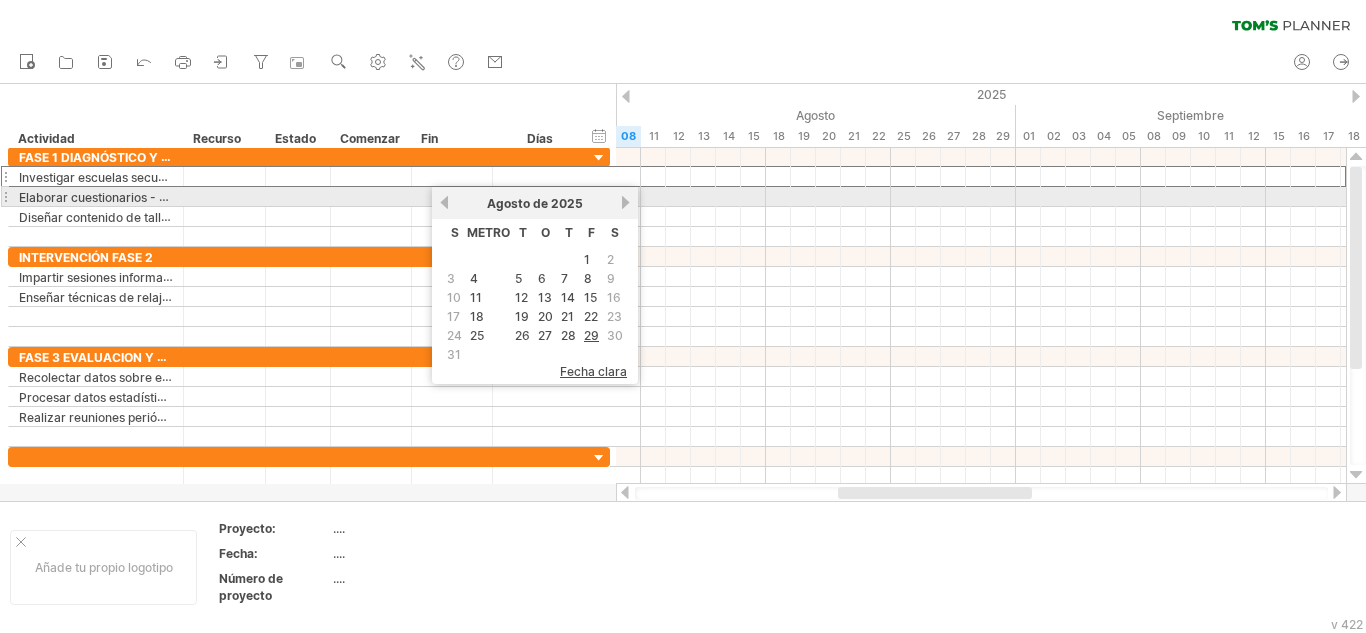 click on "próximo" at bounding box center [625, 202] 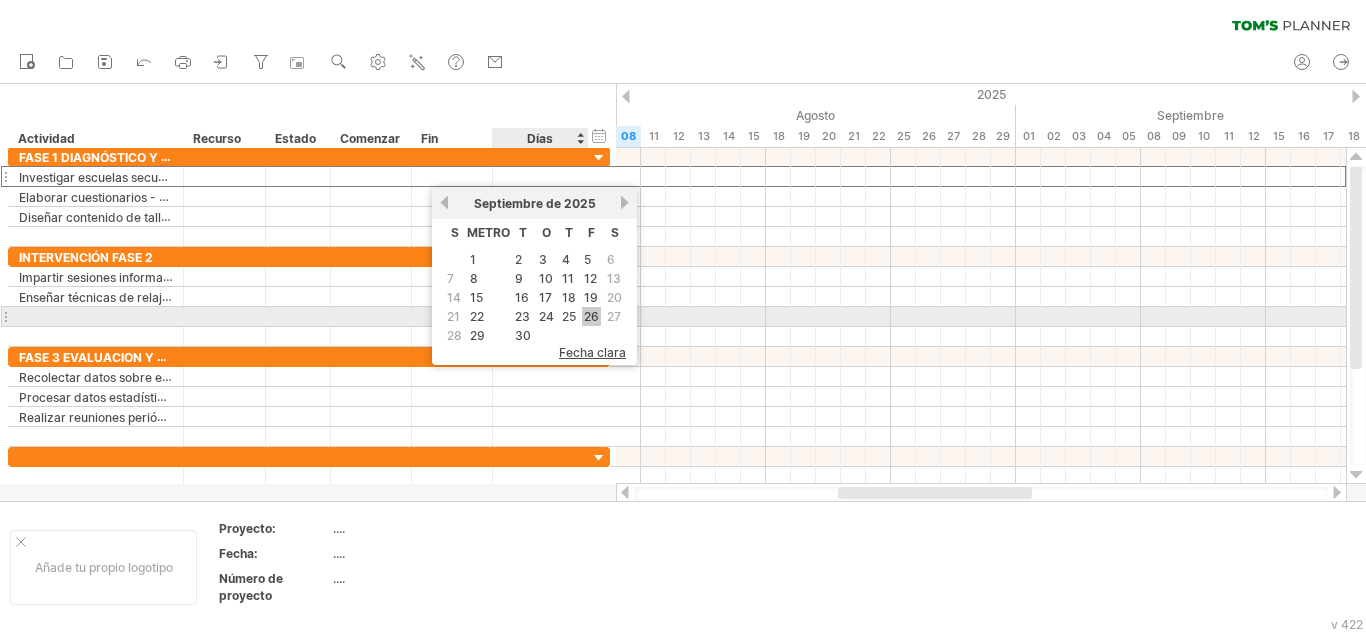 click on "26" at bounding box center (591, 316) 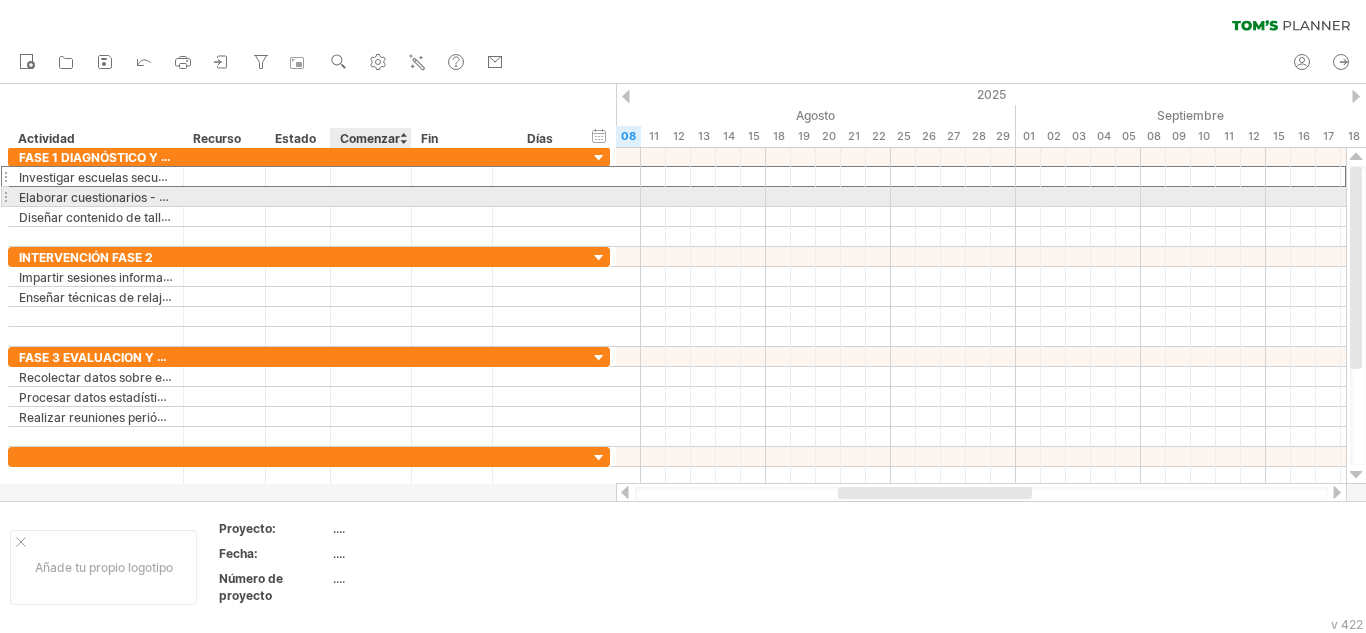 click at bounding box center [371, 196] 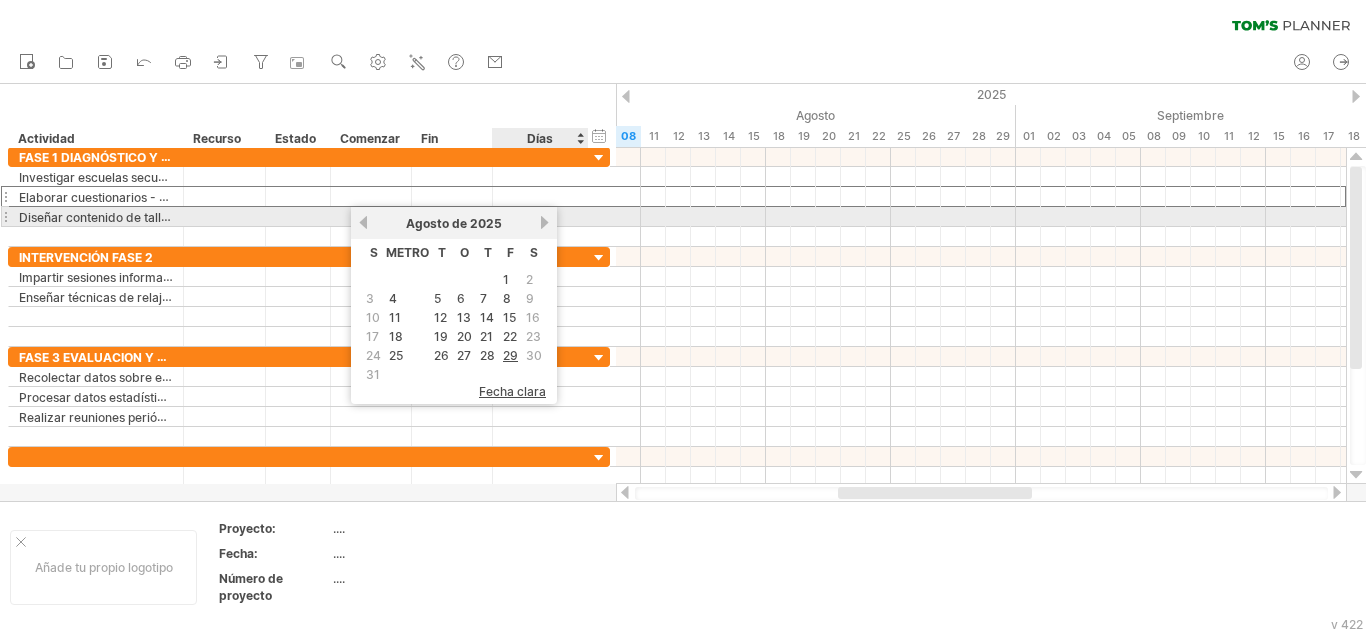 click on "próximo" at bounding box center (544, 222) 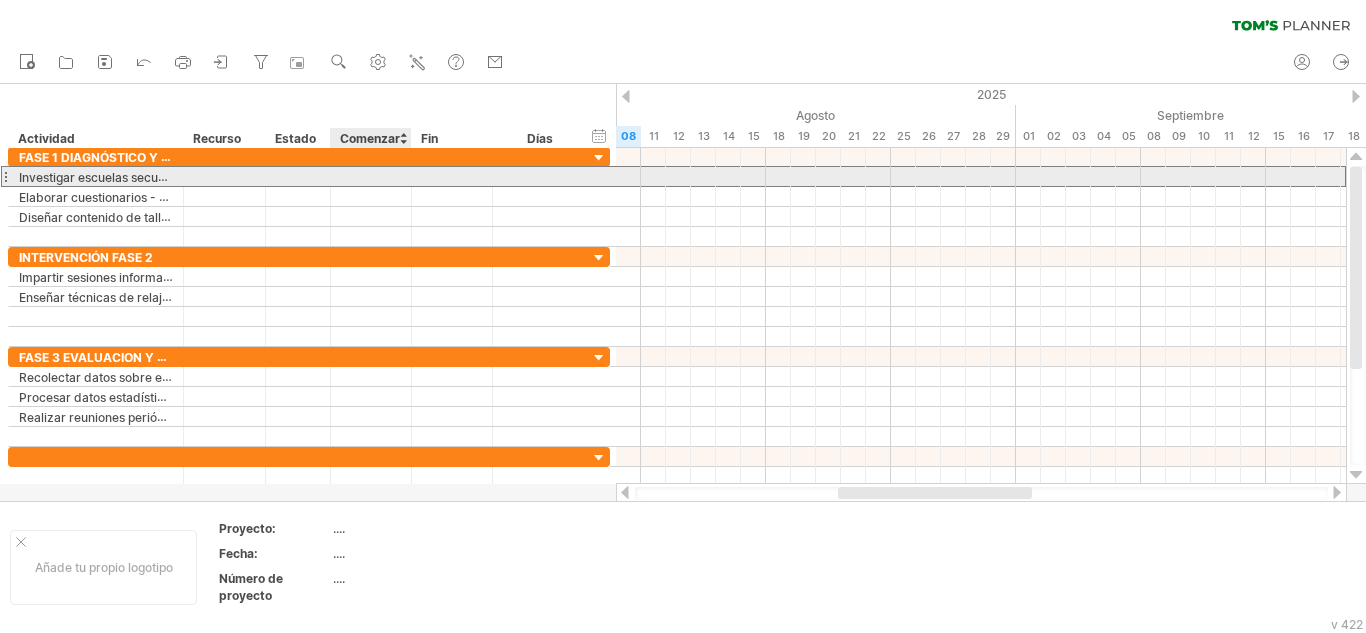 click at bounding box center [371, 176] 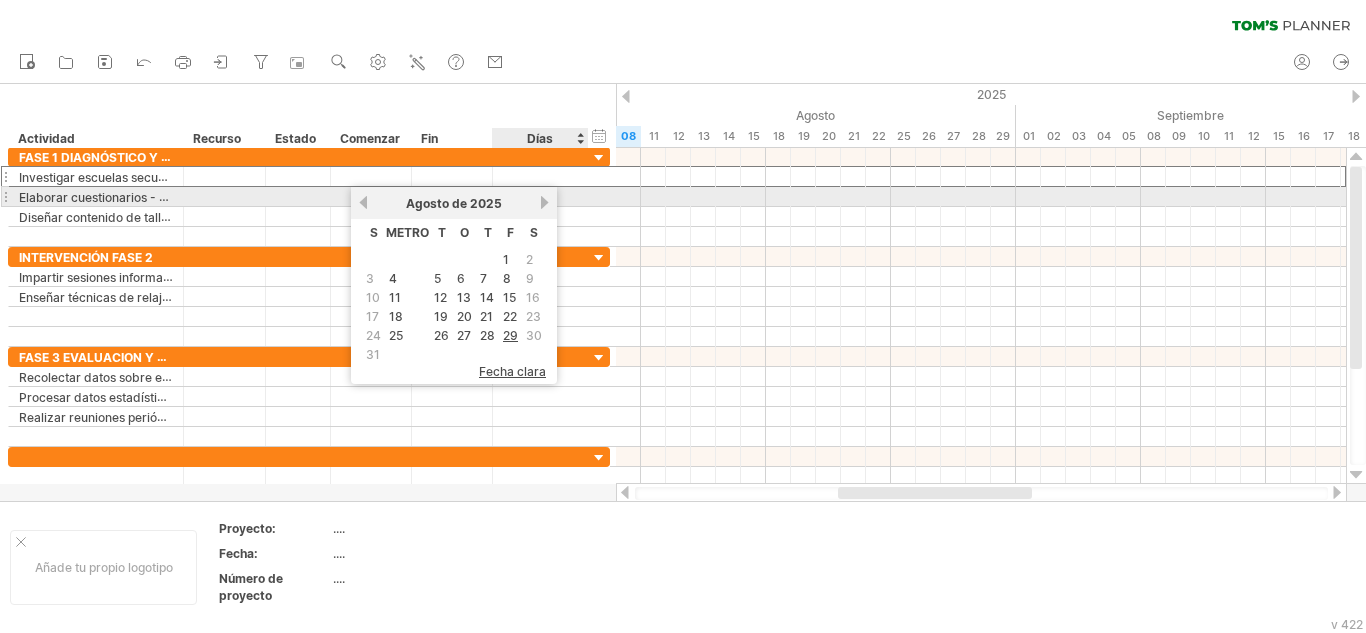 click on "próximo" at bounding box center [544, 202] 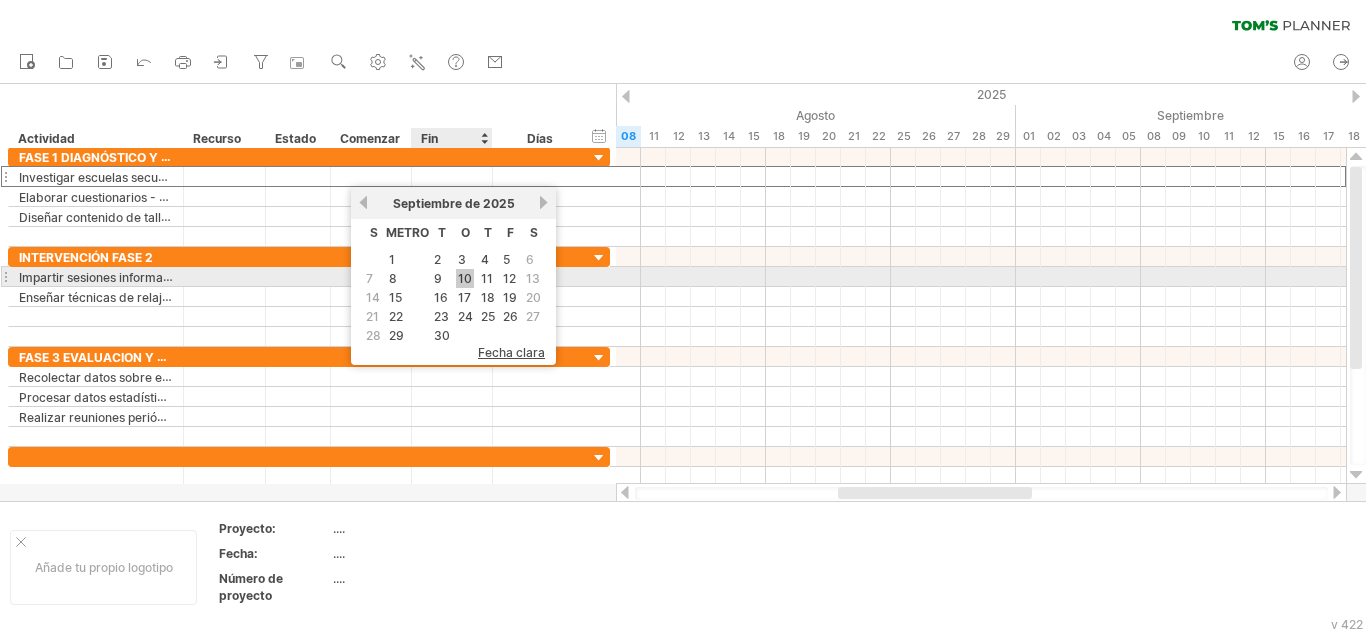 click on "10" at bounding box center [465, 278] 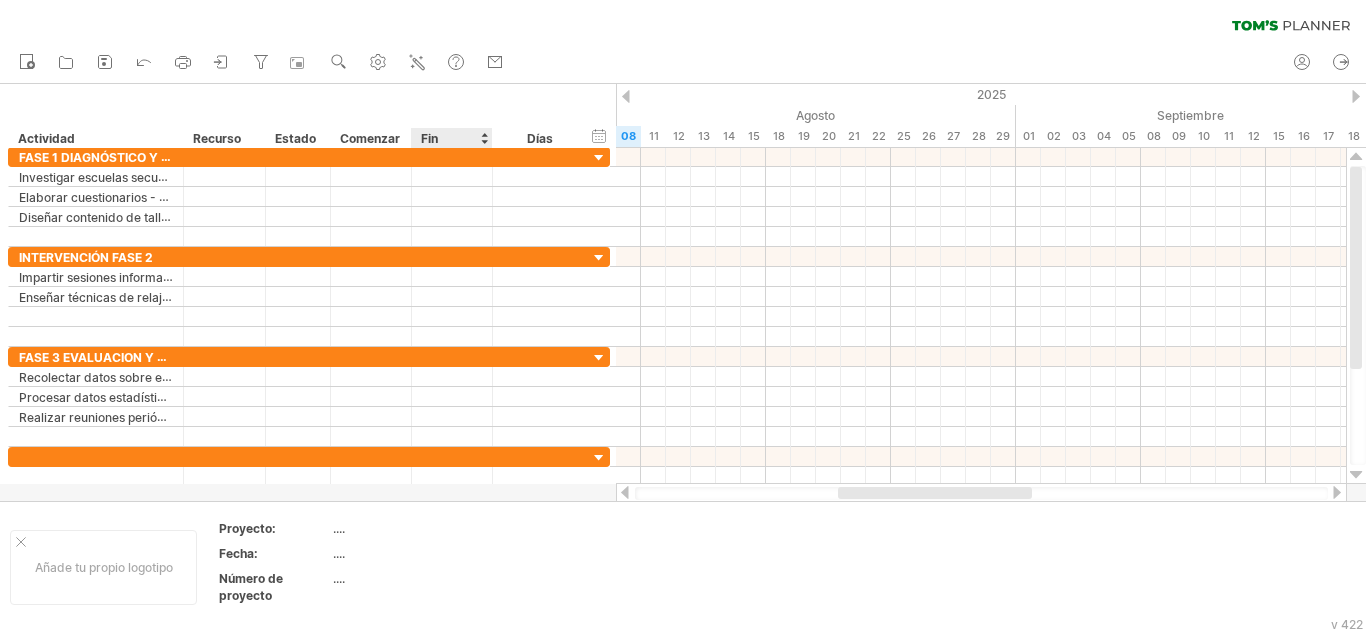 click on "Fin" at bounding box center (451, 138) 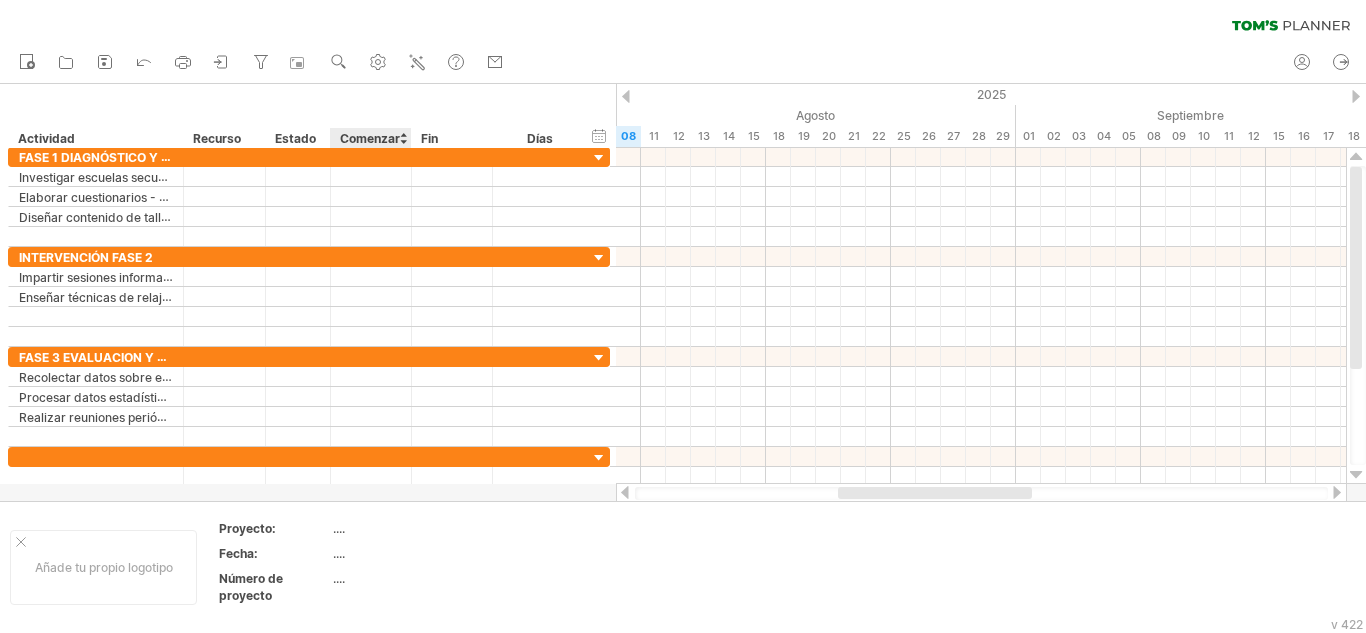 click at bounding box center (403, 138) 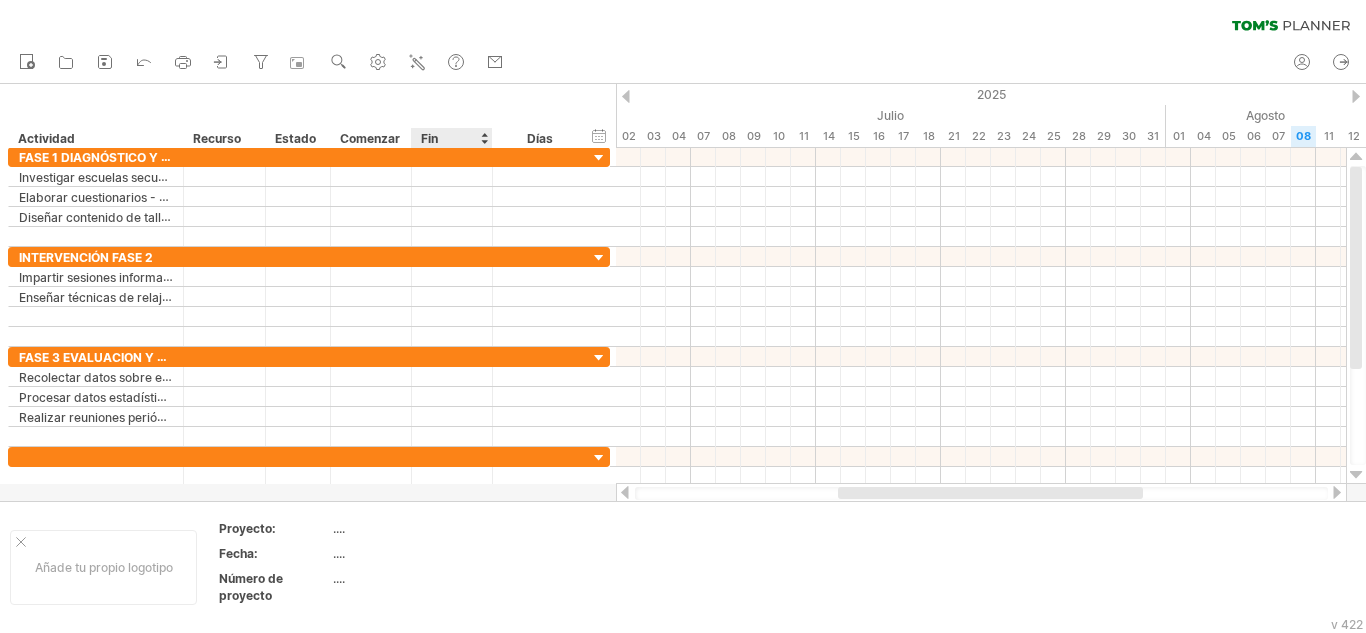 click on "Fin" at bounding box center [451, 138] 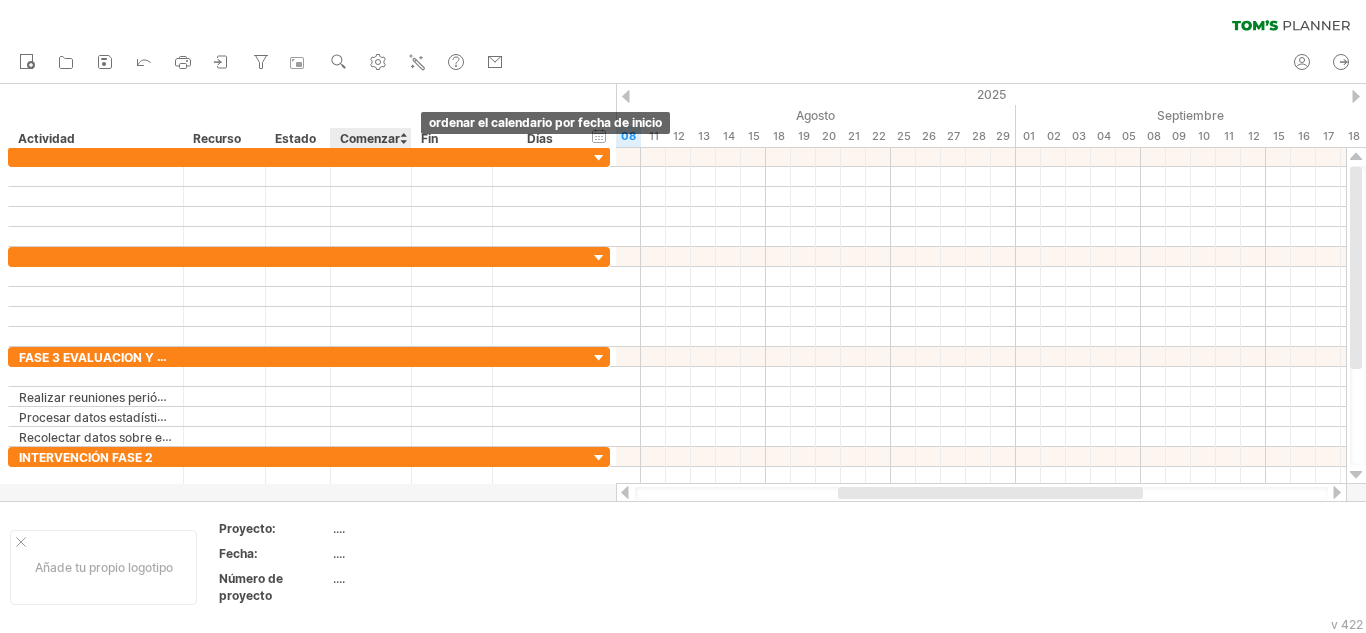 click at bounding box center (403, 138) 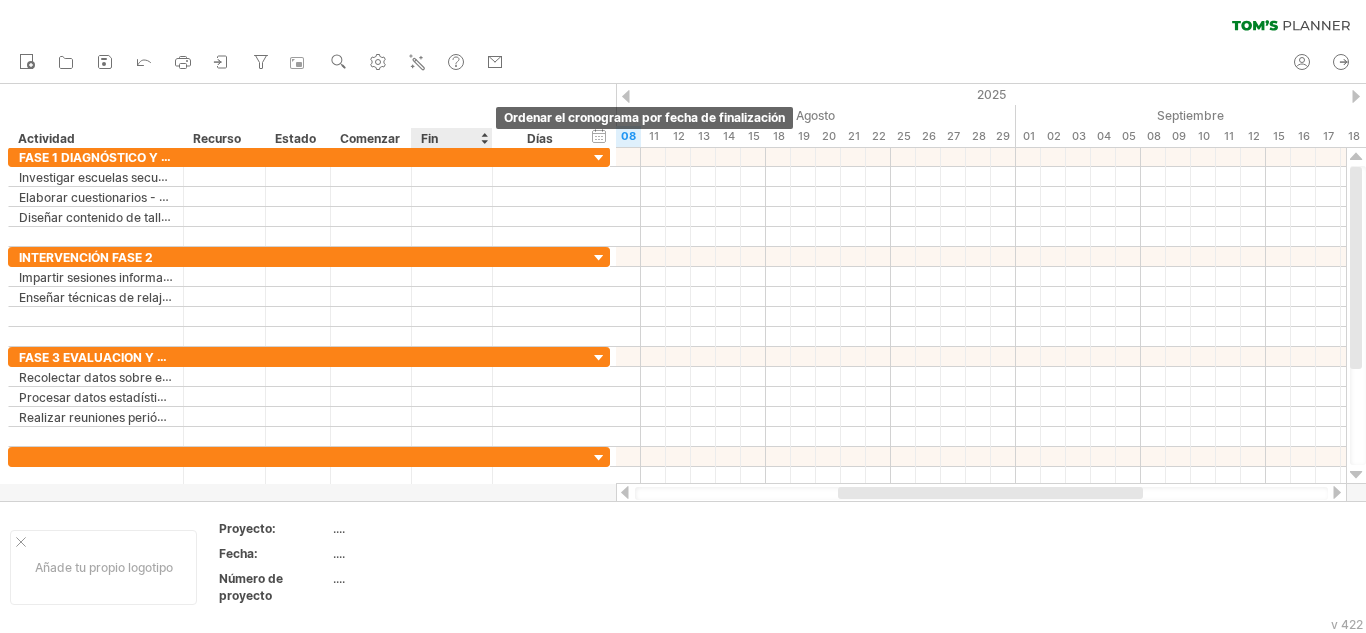 click at bounding box center (484, 138) 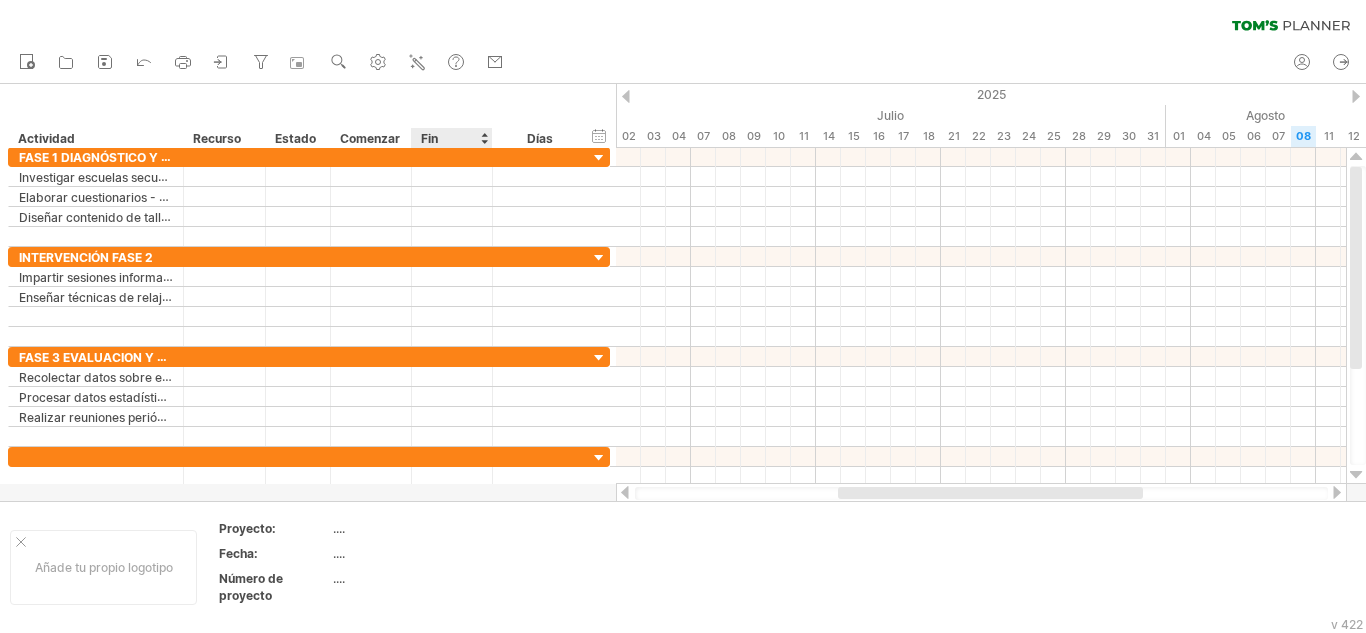 click at bounding box center [484, 138] 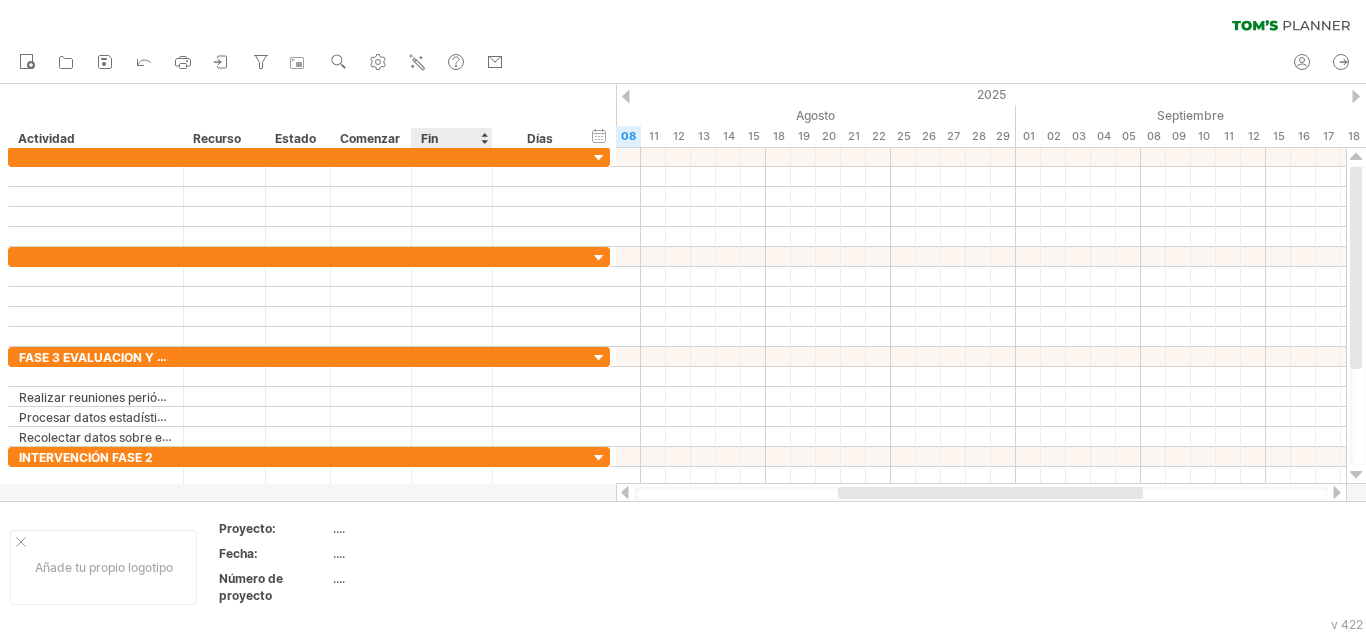 click at bounding box center [484, 138] 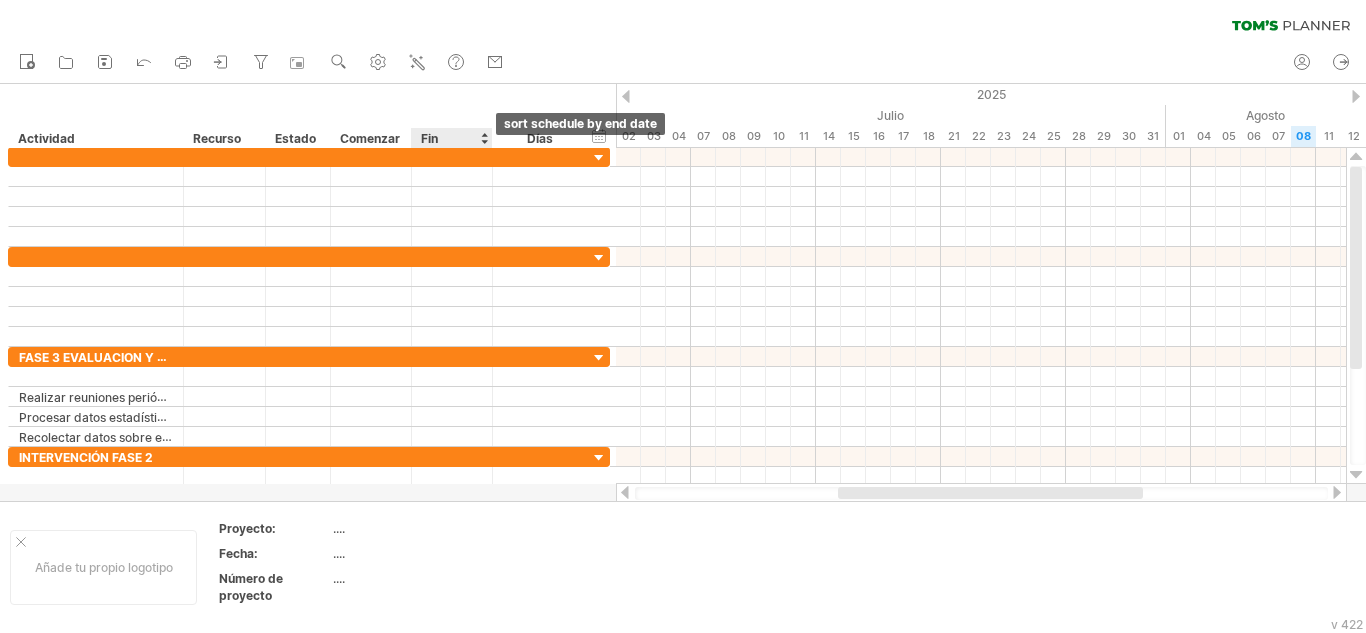 click at bounding box center (484, 138) 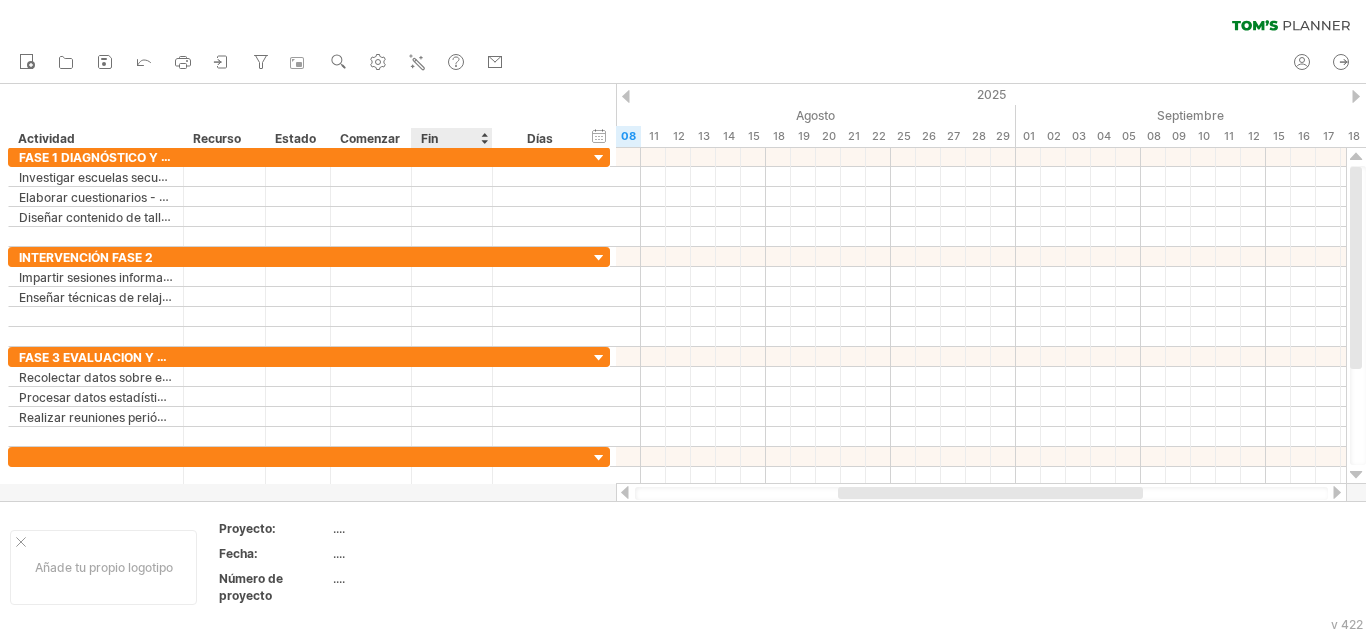 click at bounding box center [484, 138] 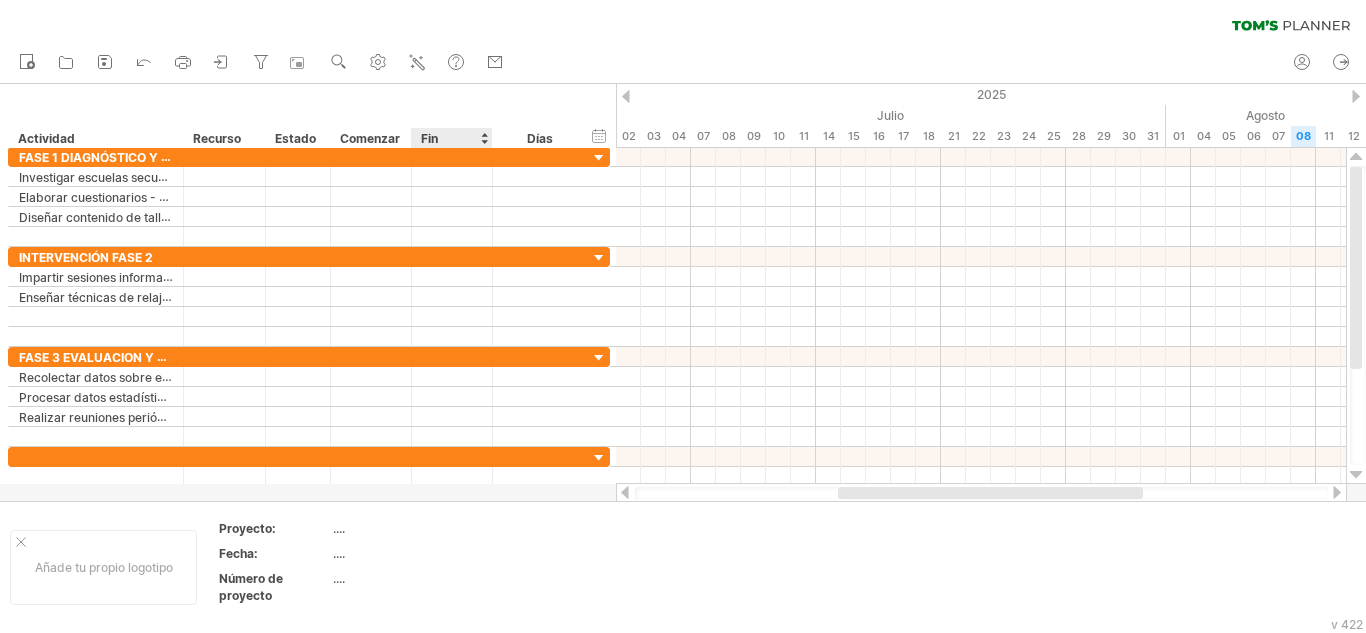click at bounding box center [484, 138] 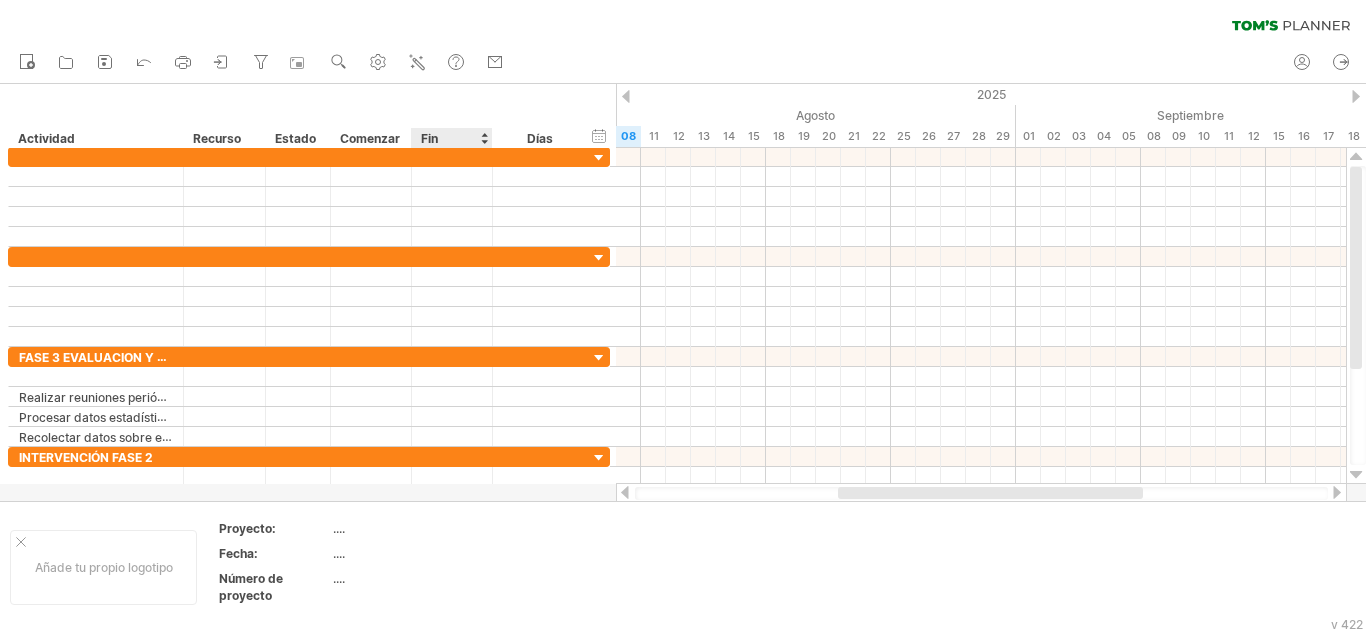 click at bounding box center [484, 138] 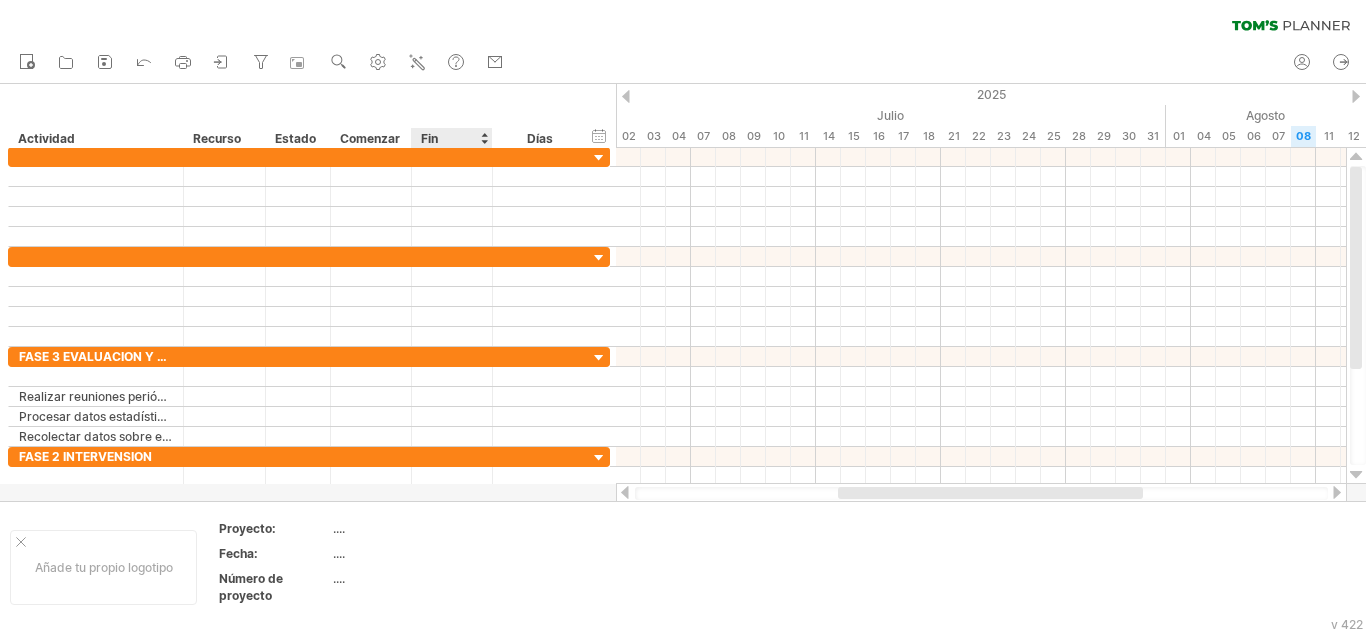 click at bounding box center (484, 138) 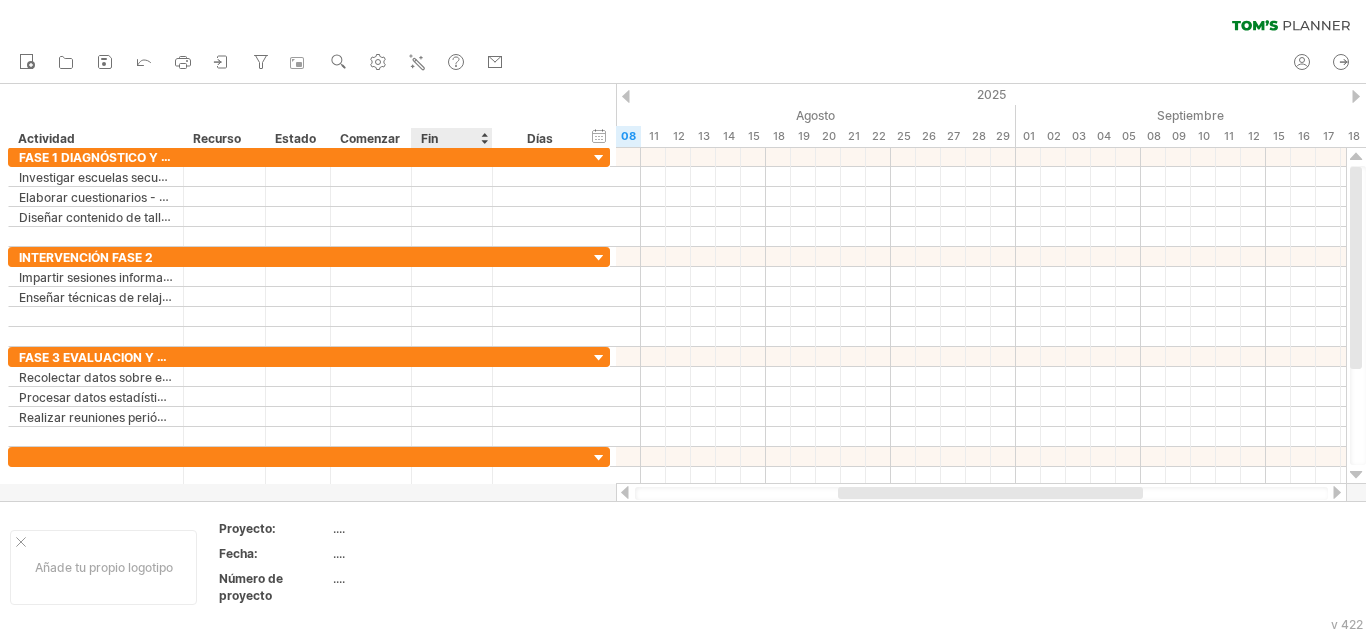 click at bounding box center (484, 138) 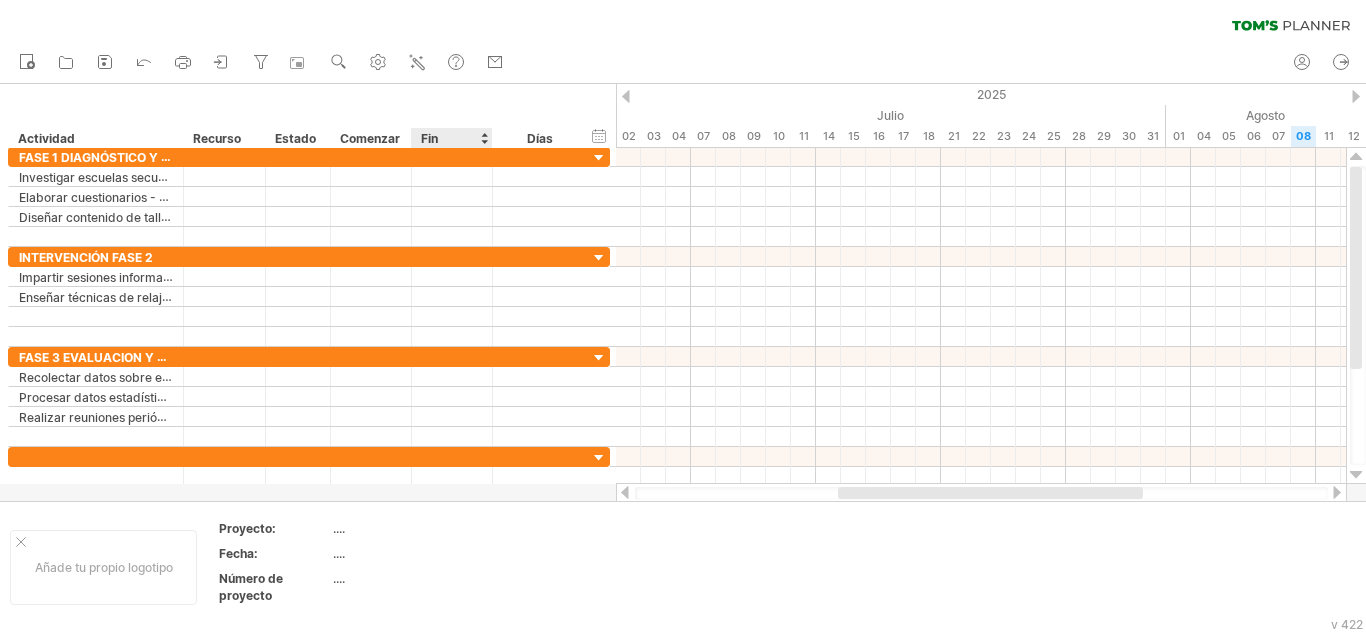 click at bounding box center [484, 138] 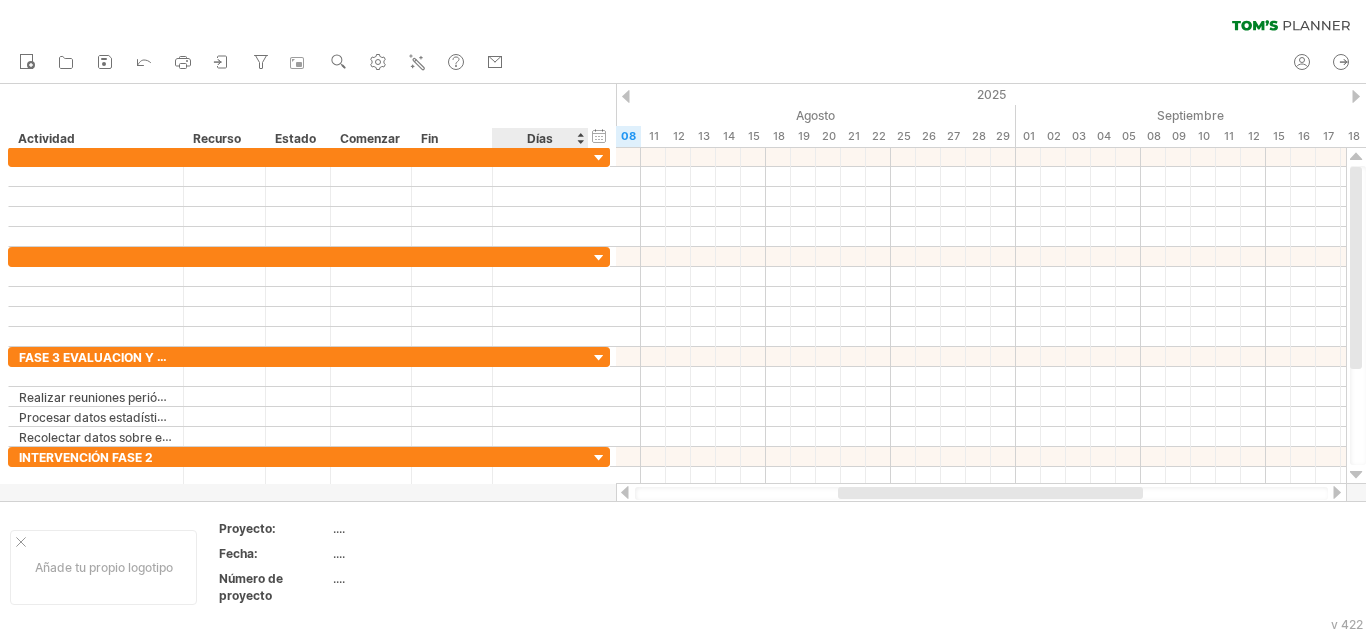 click on "Días" at bounding box center (539, 138) 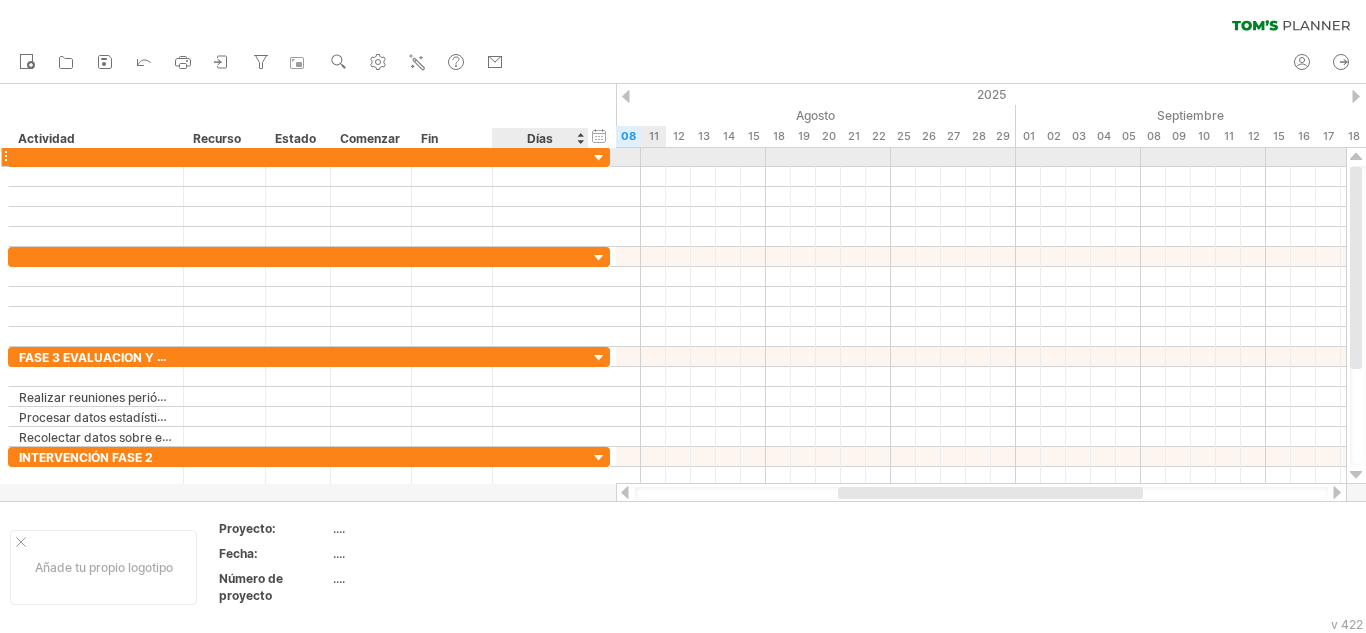 click at bounding box center [599, 158] 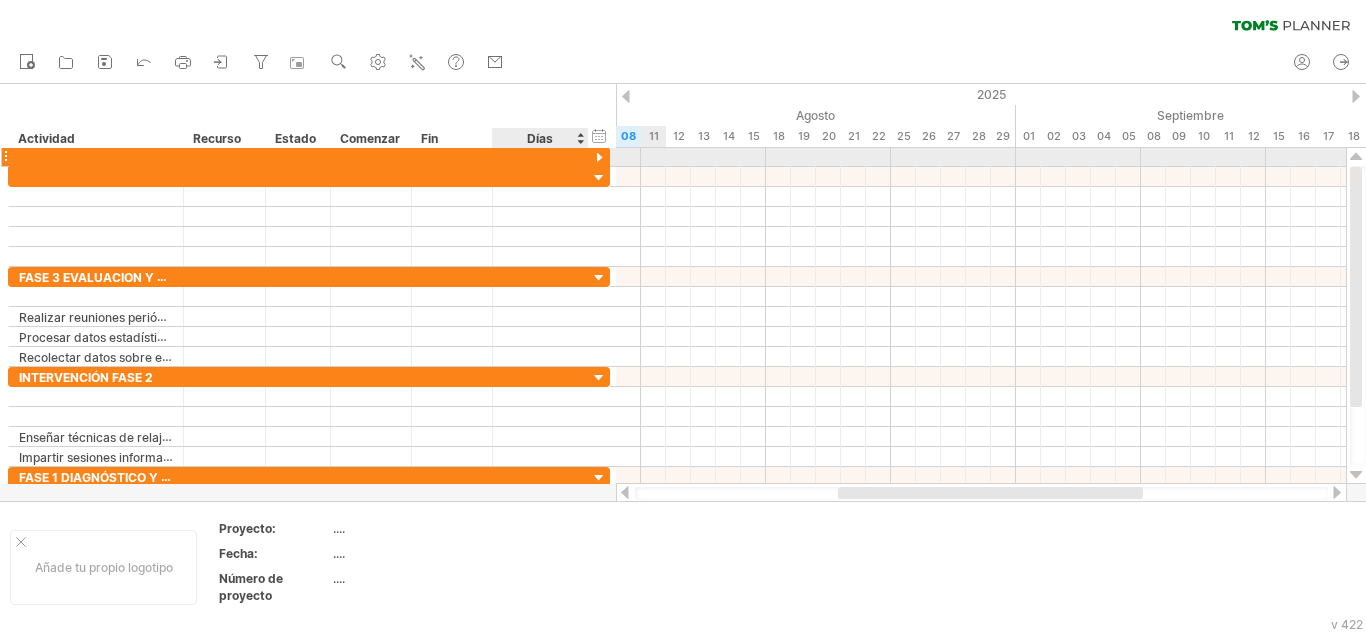 click at bounding box center (599, 158) 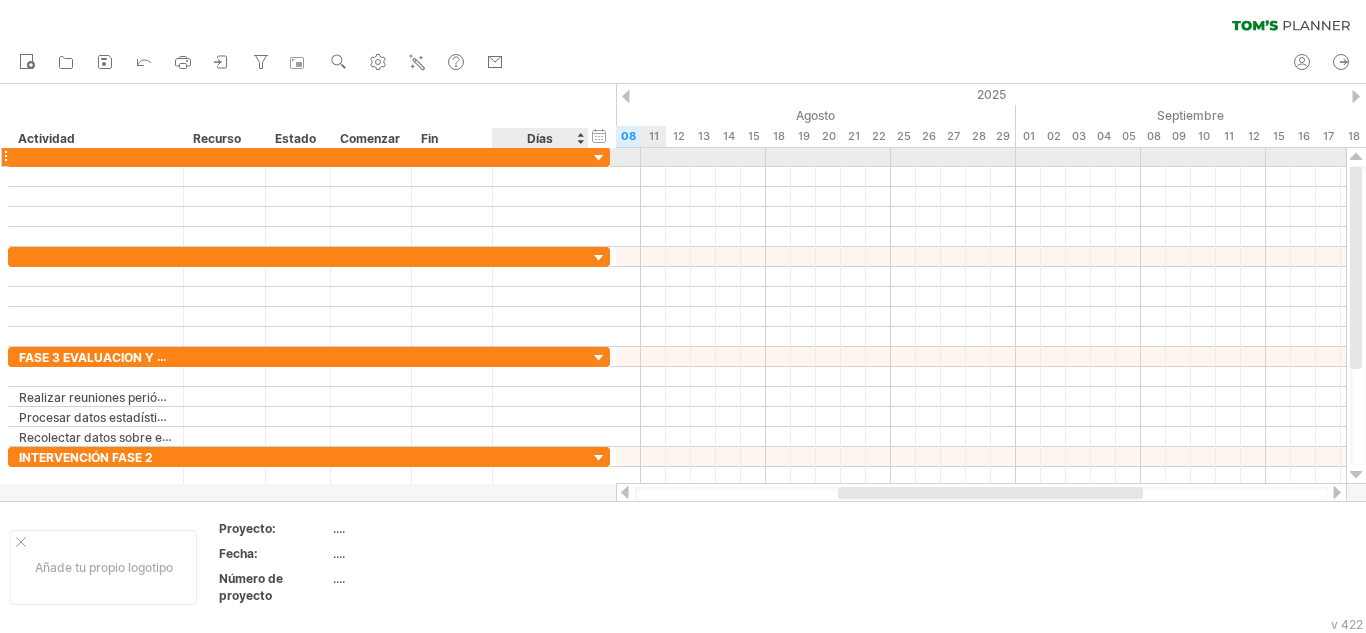 click at bounding box center (599, 158) 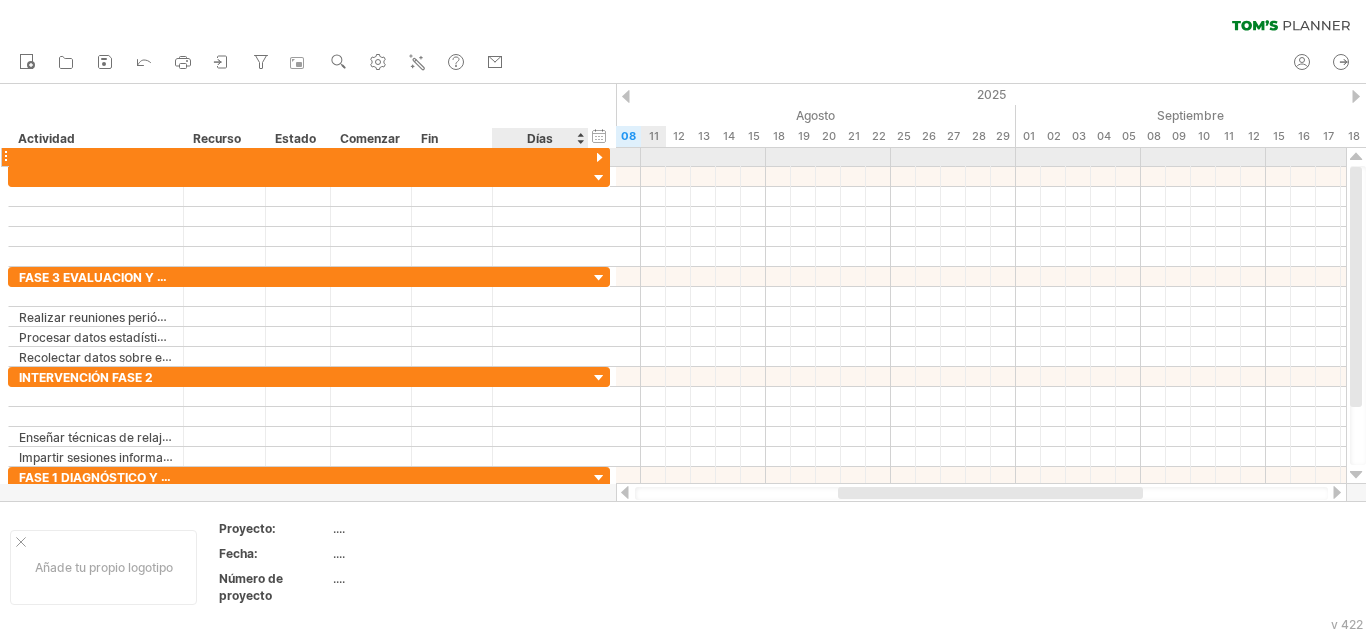 click at bounding box center (599, 158) 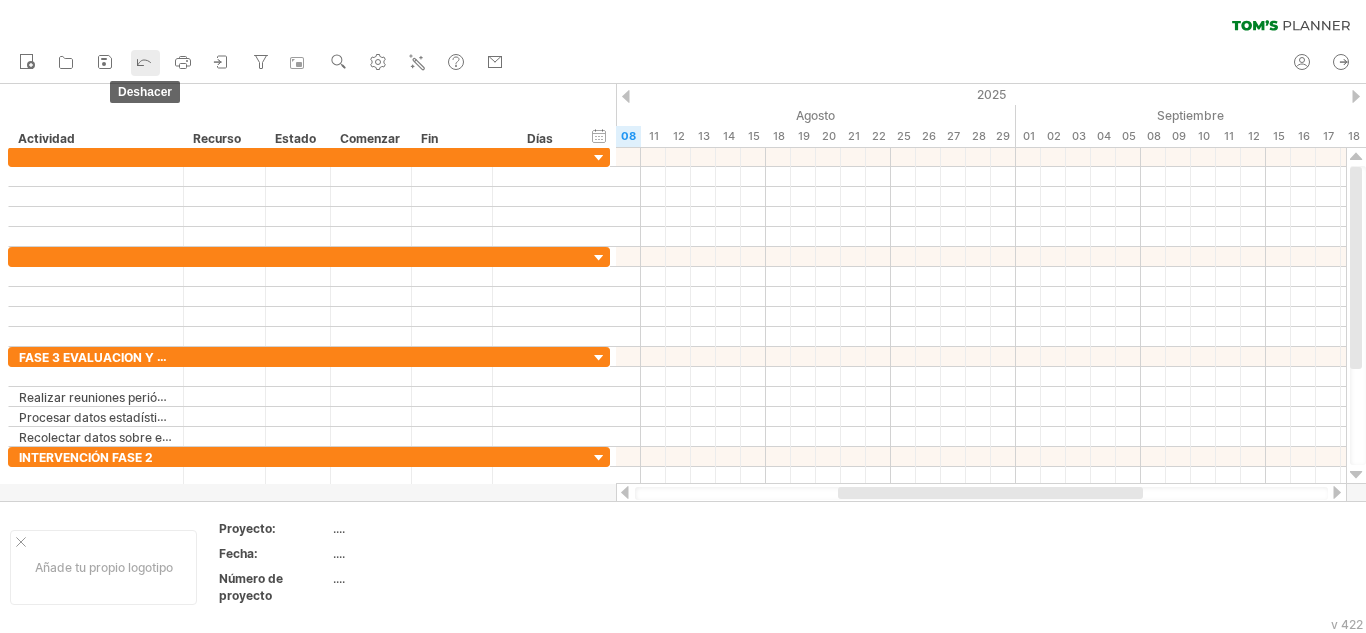 click 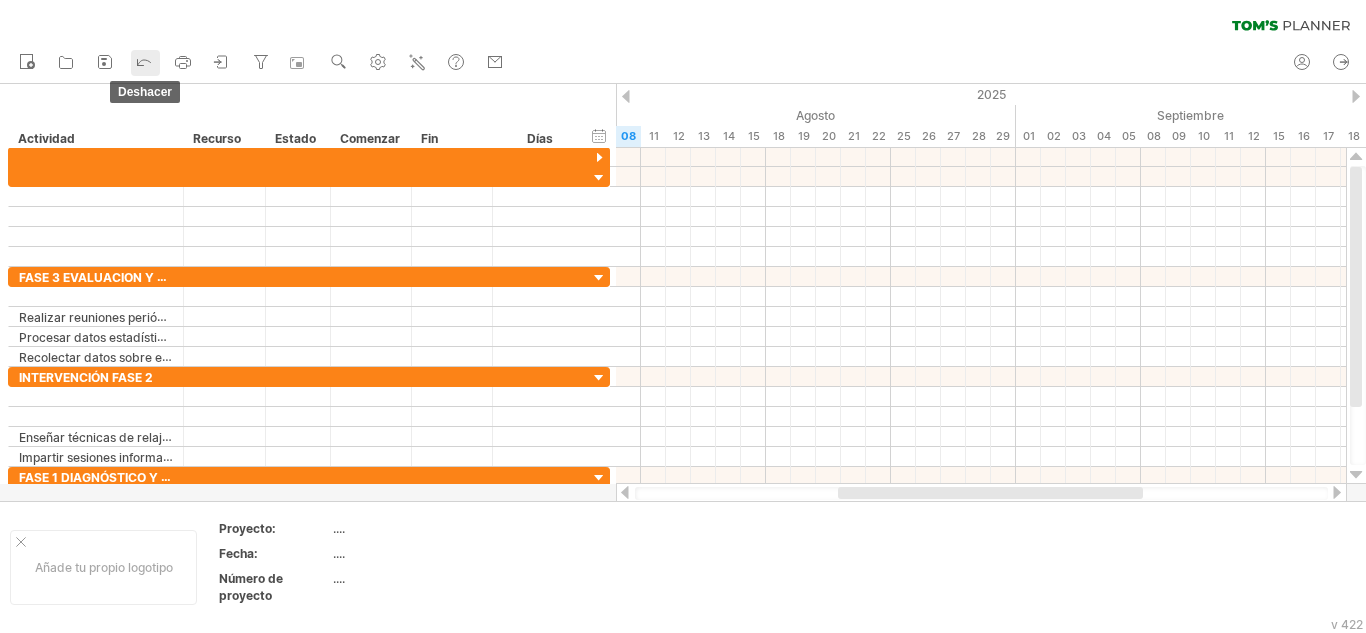 click 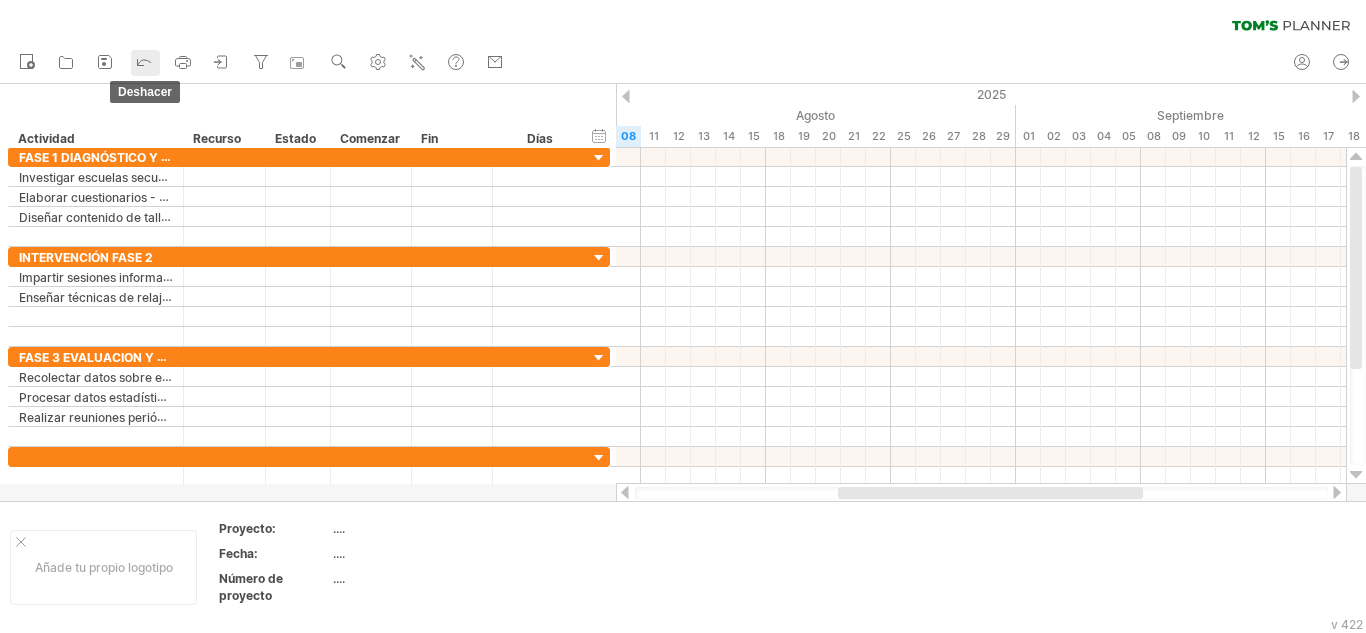 click 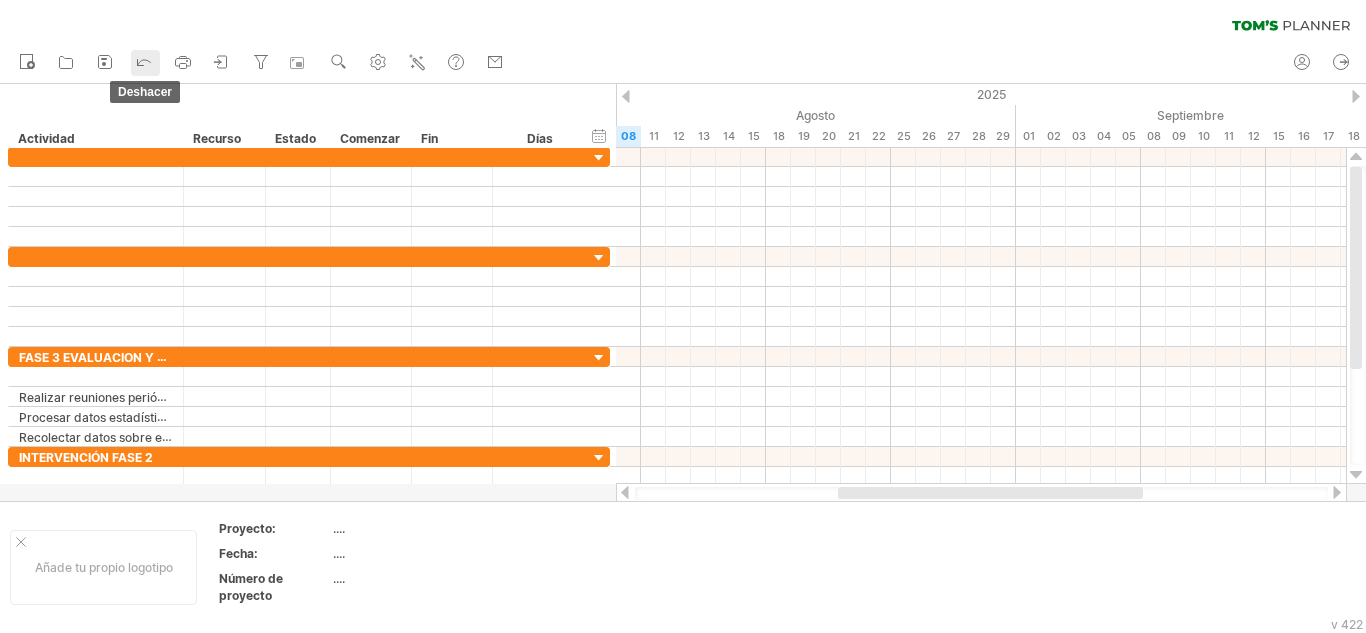 click 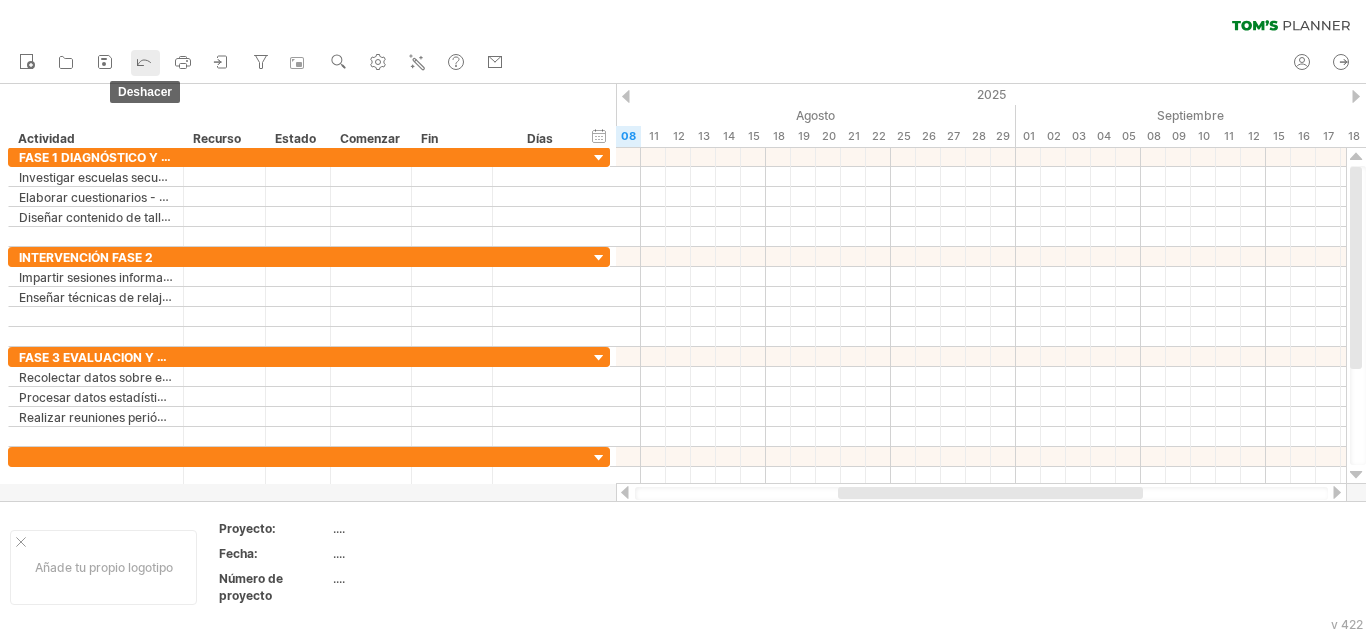 click 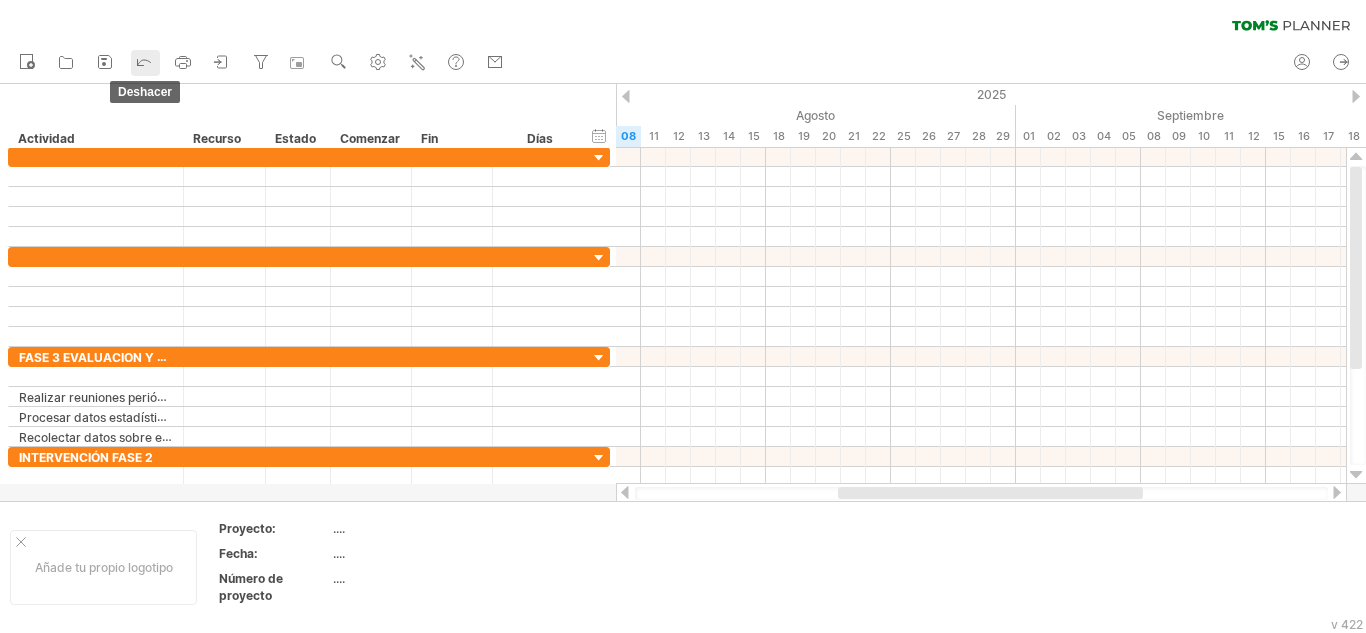 click 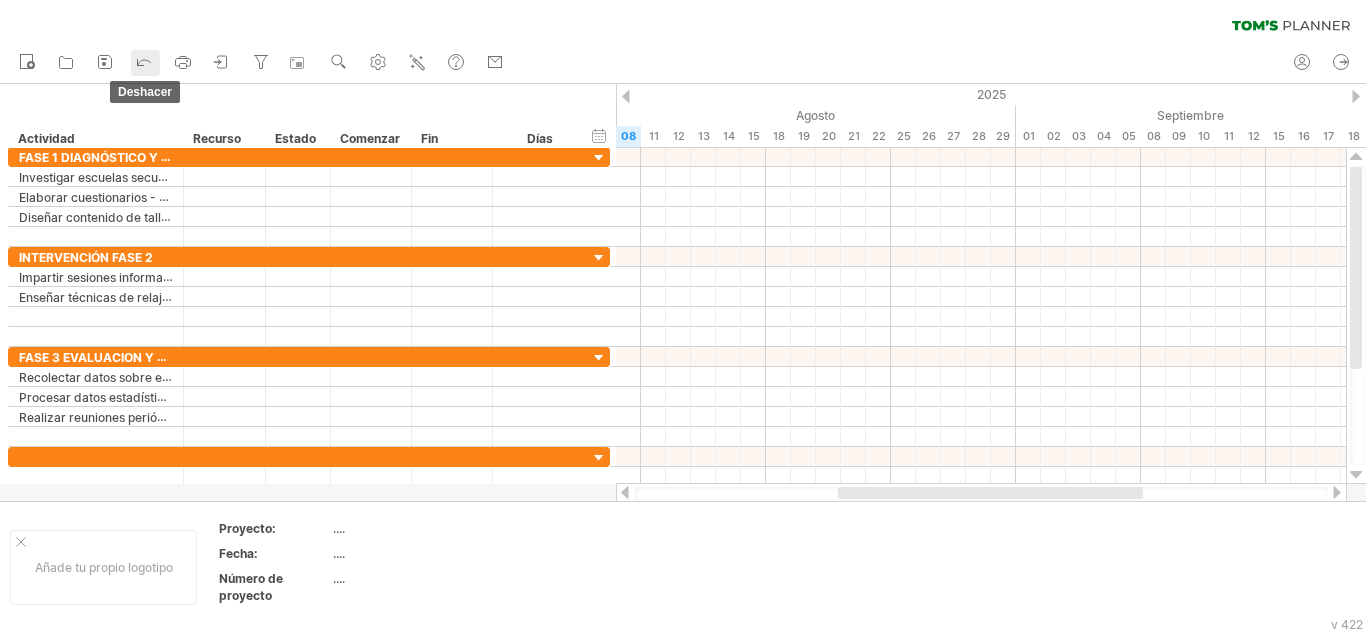 click 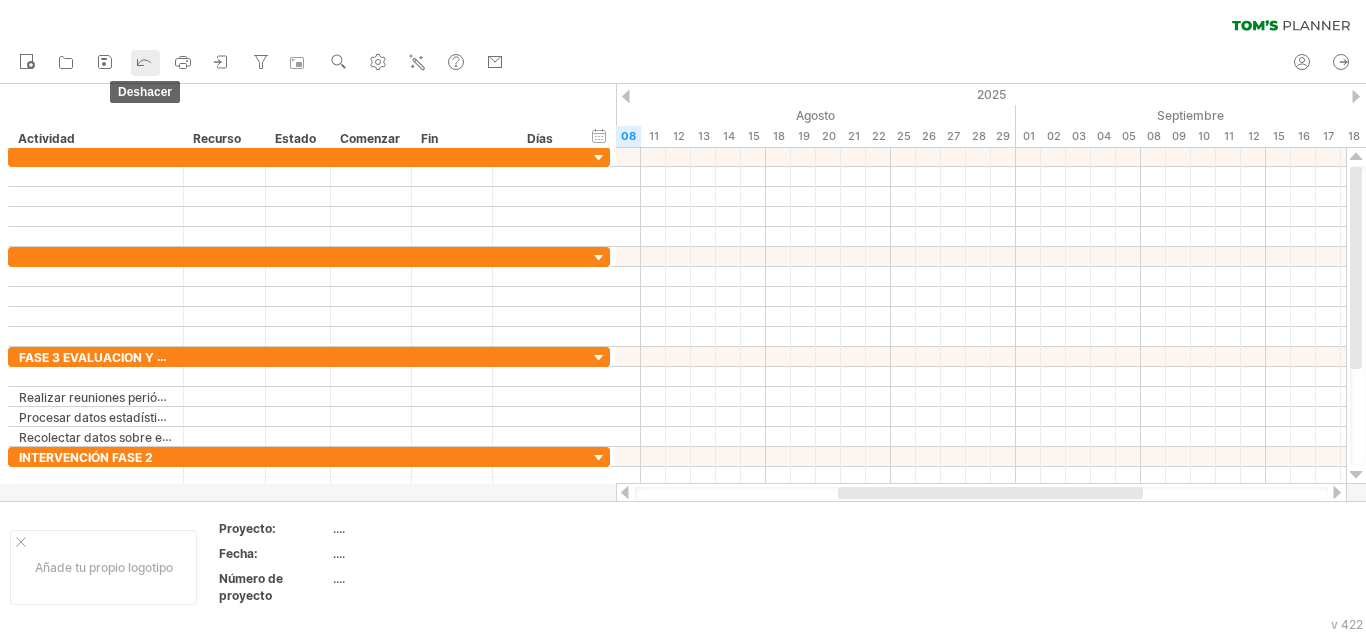 click 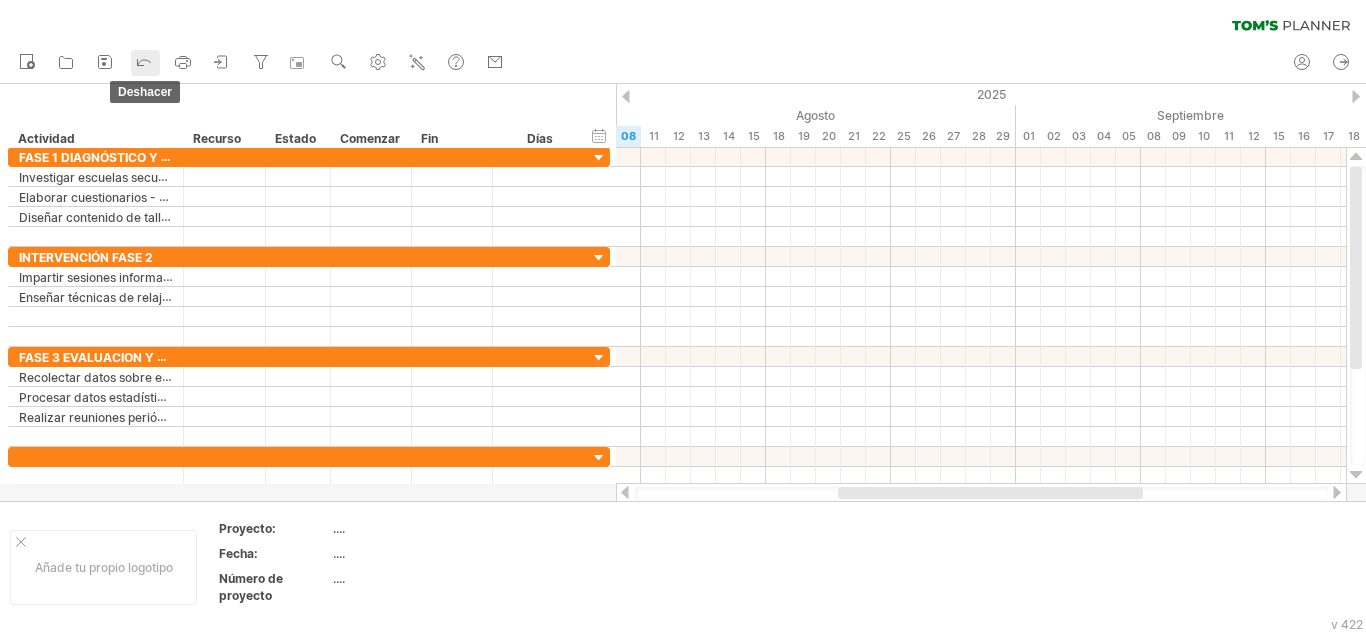 click 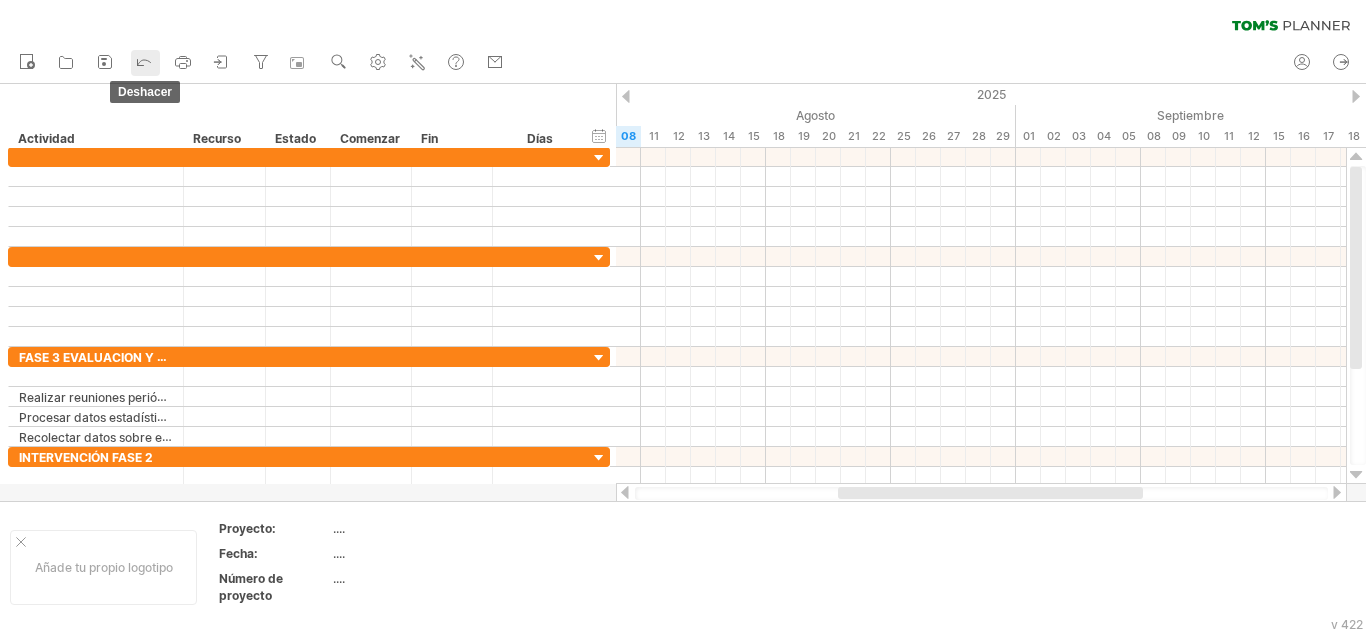 click 